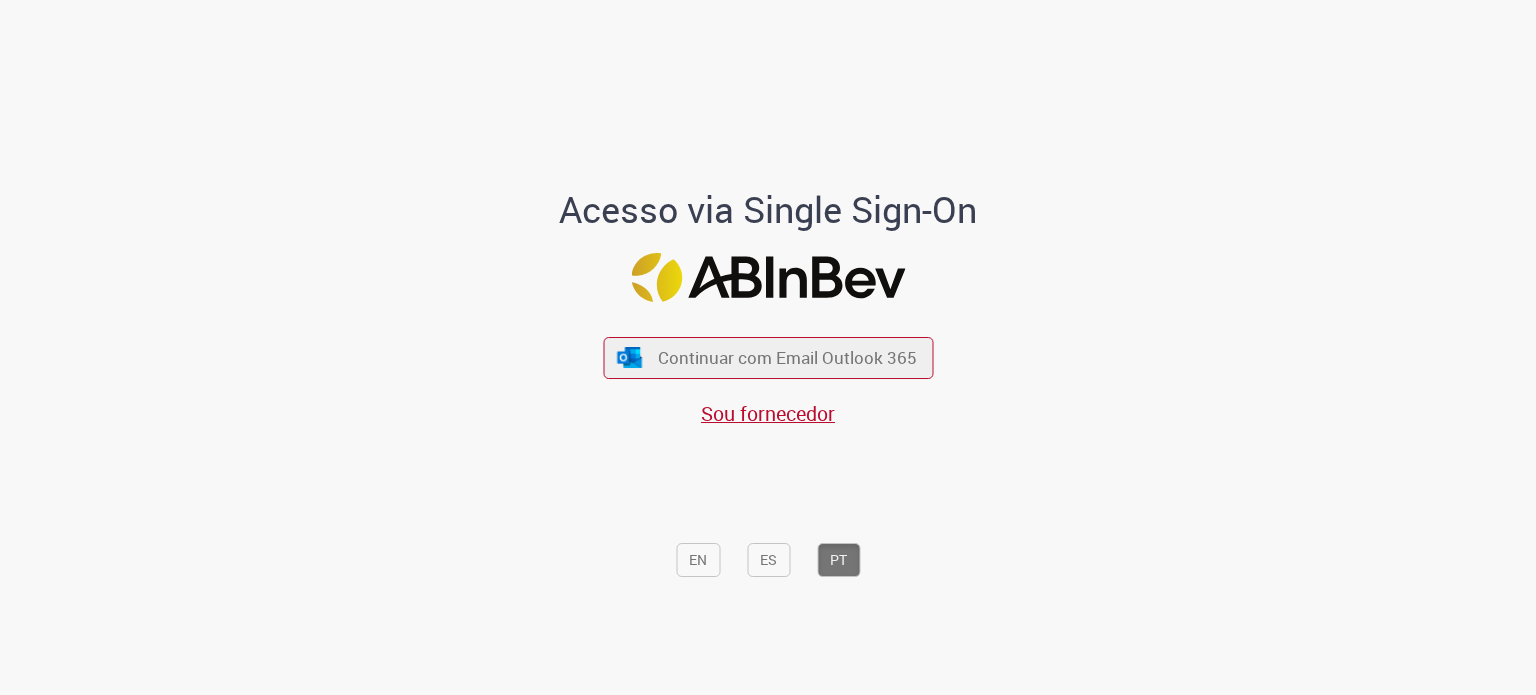 scroll, scrollTop: 0, scrollLeft: 0, axis: both 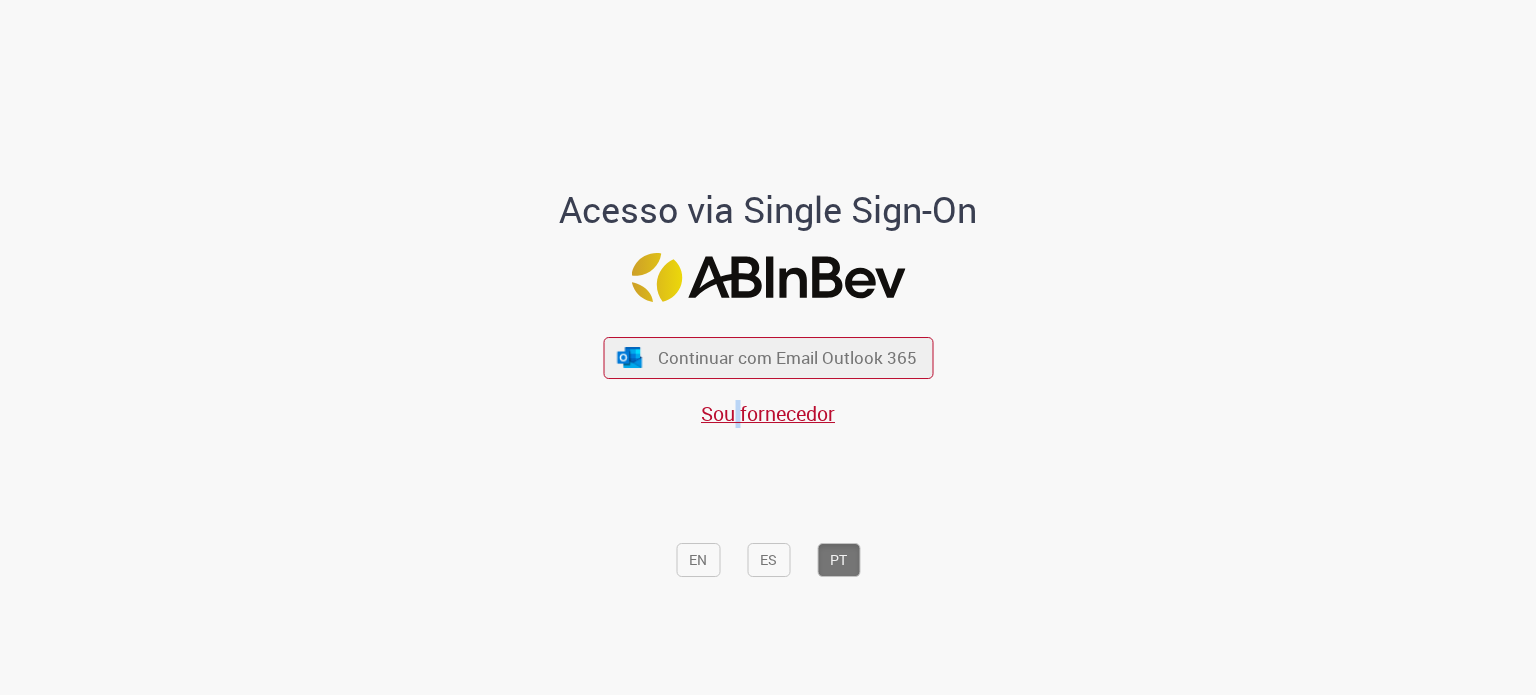 click on "Continuar com Email Outlook 365
Sou fornecedor" at bounding box center (768, 371) 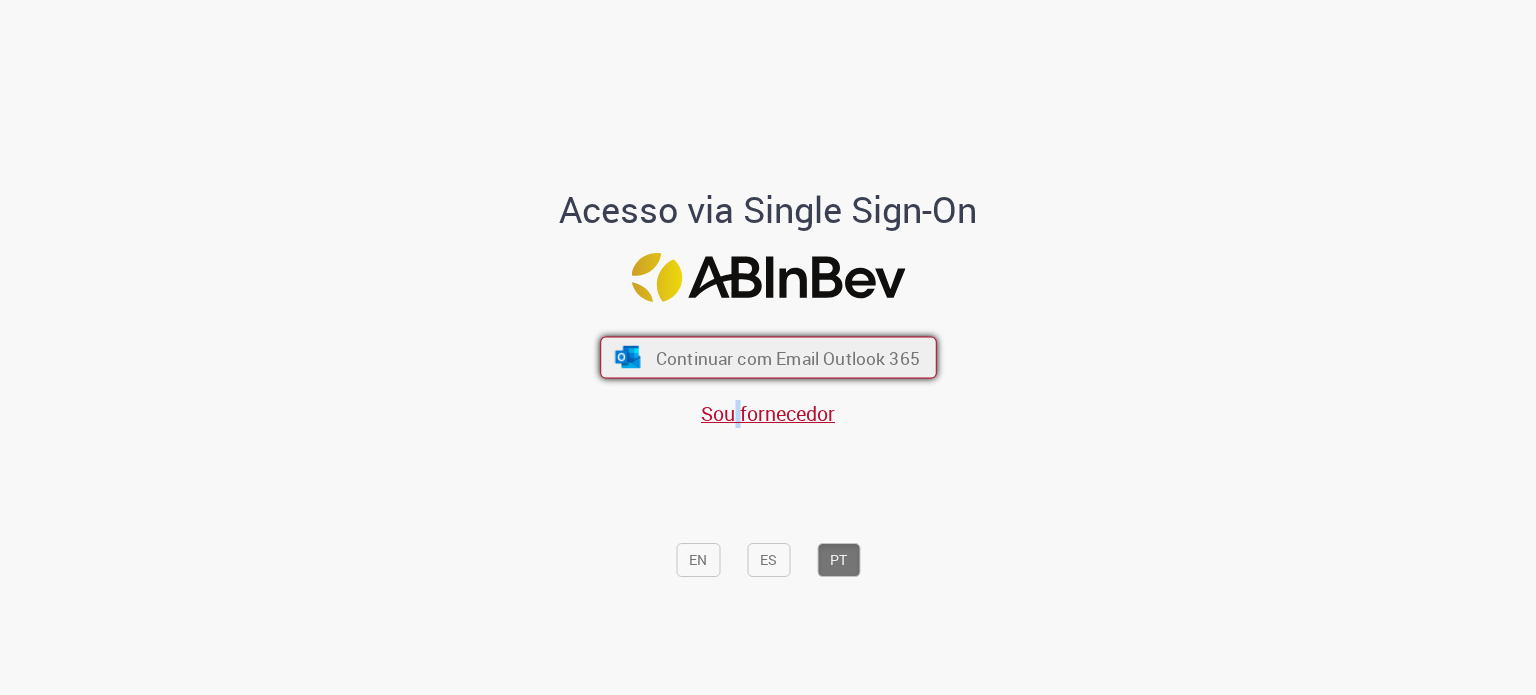 click on "Continuar com Email Outlook 365" at bounding box center (787, 357) 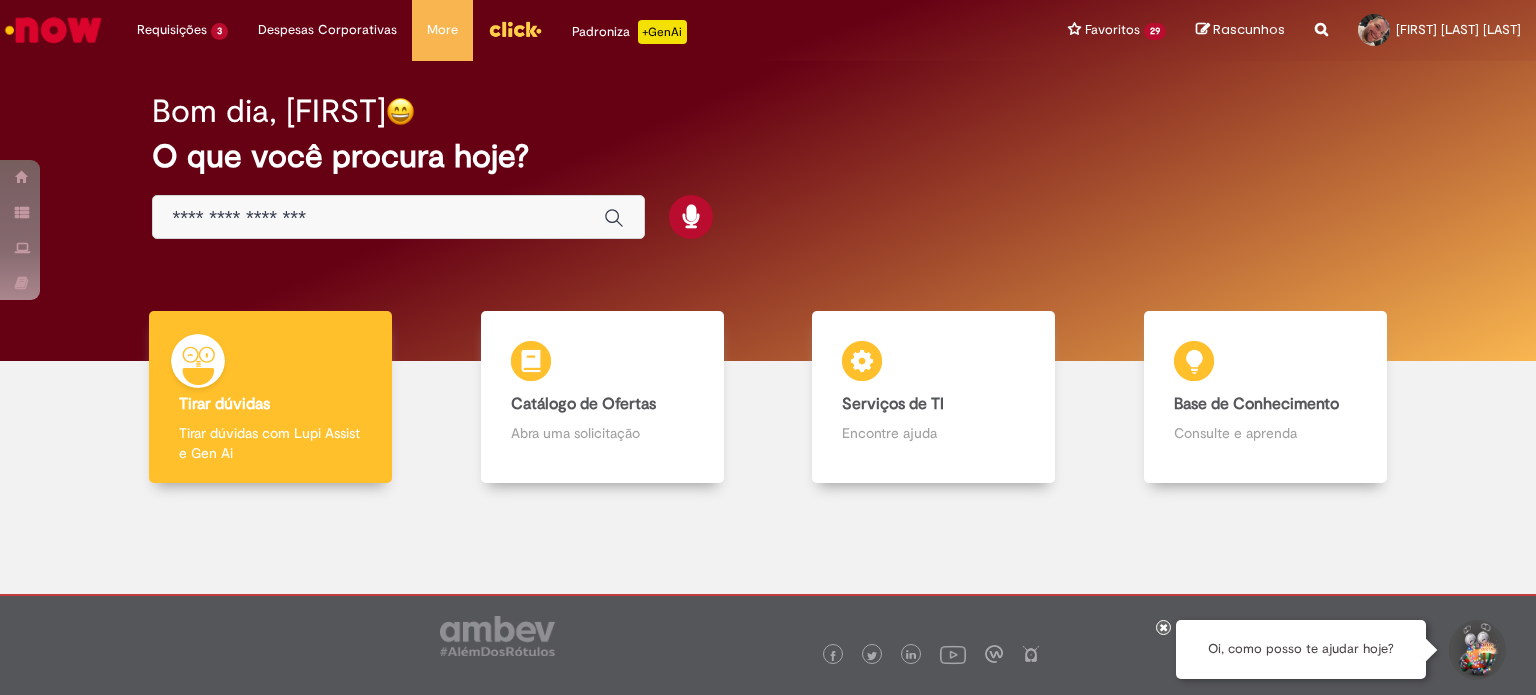 scroll, scrollTop: 0, scrollLeft: 0, axis: both 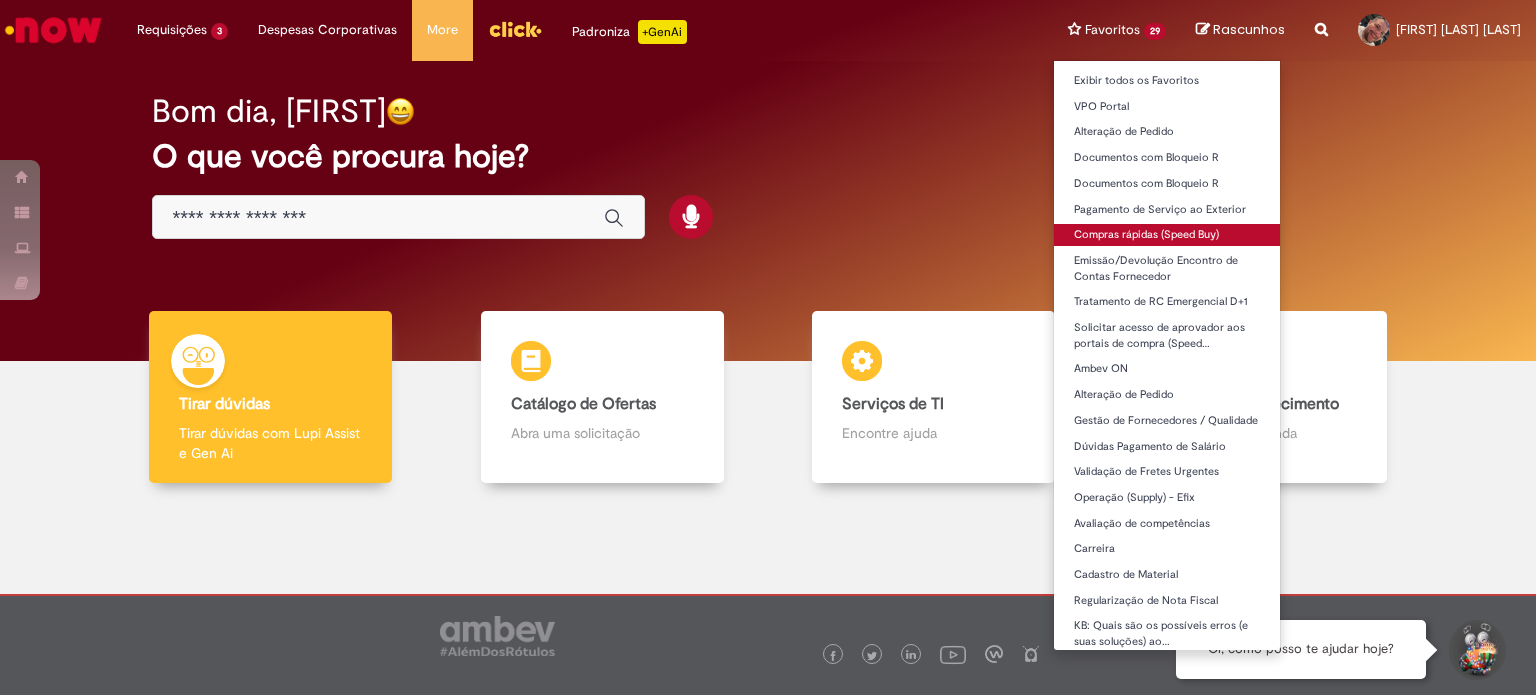 click on "Compras rápidas (Speed Buy)" at bounding box center (1167, 235) 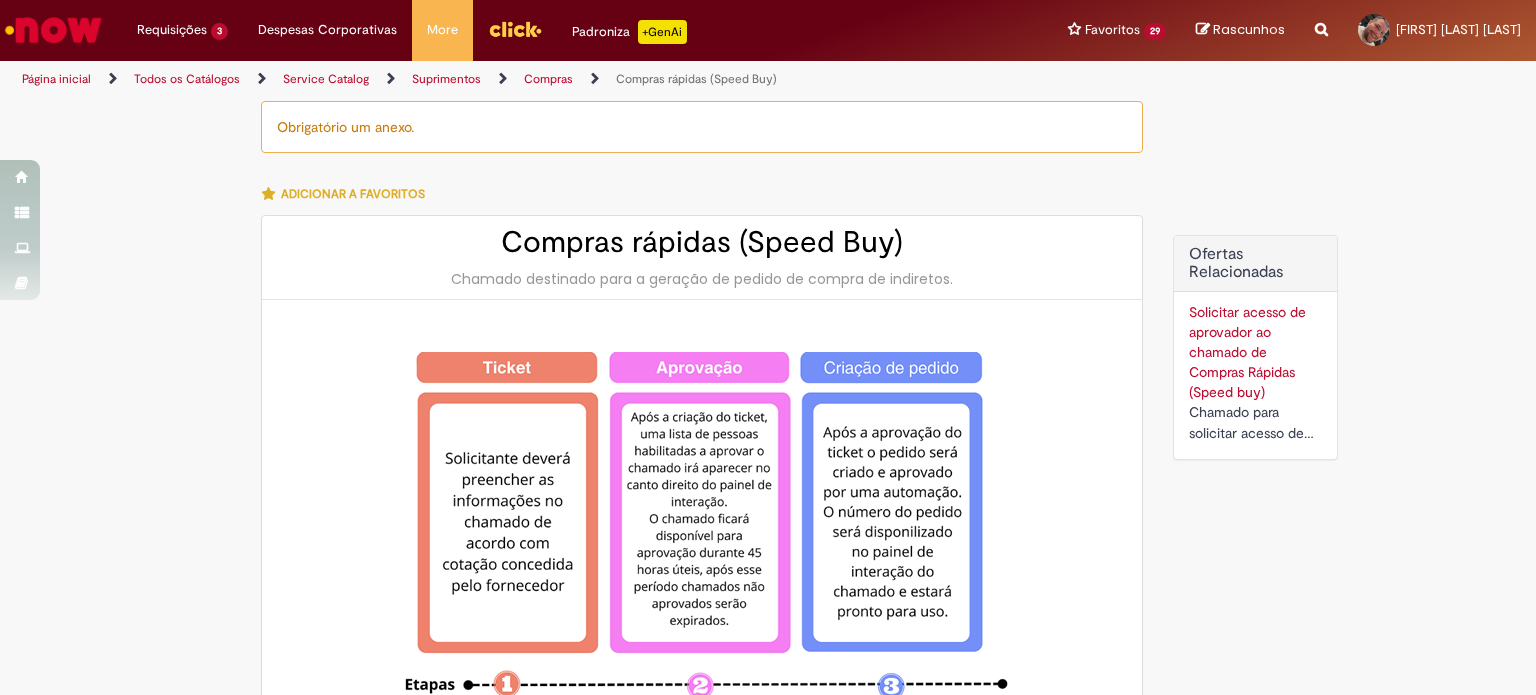 type on "********" 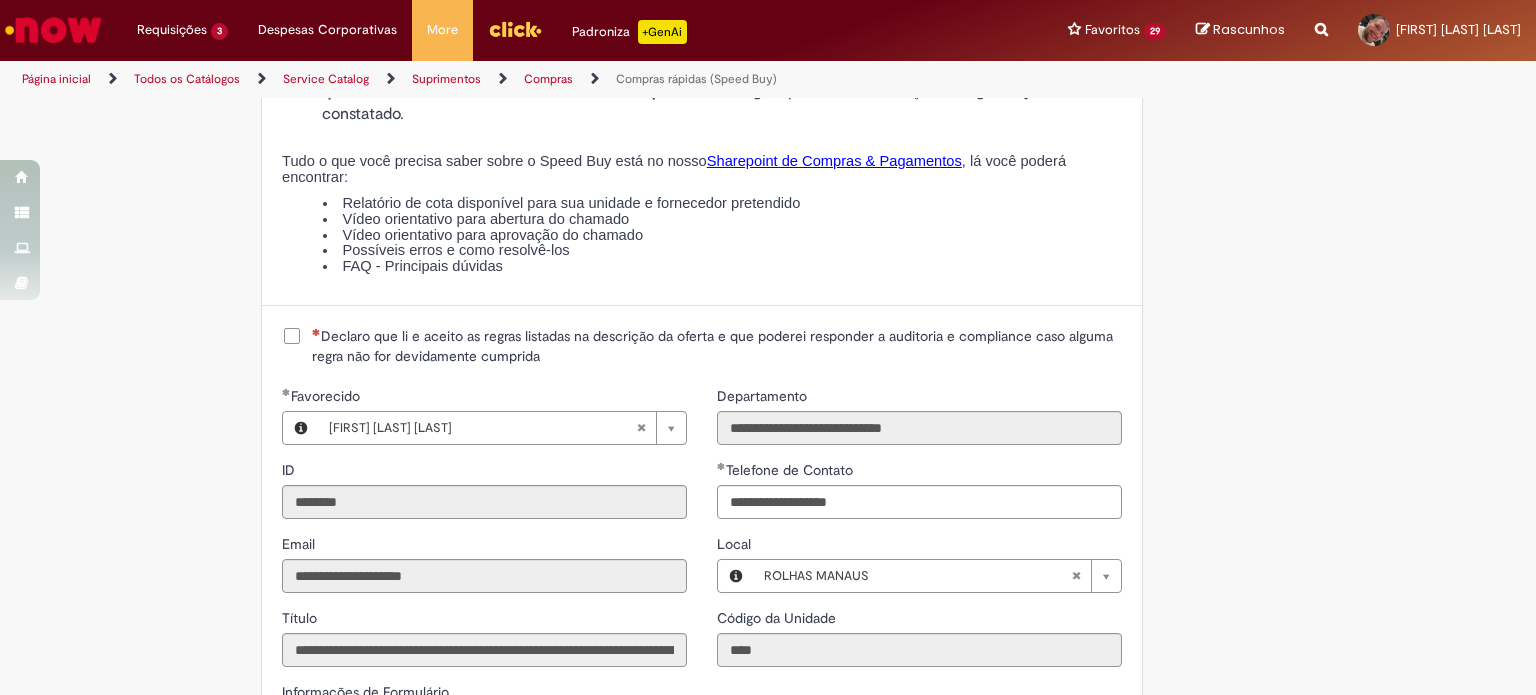 click on "Declaro que li e aceito as regras listadas na descrição da oferta e que poderei responder a auditoria e compliance caso alguma regra não for devidamente cumprida" at bounding box center [717, 346] 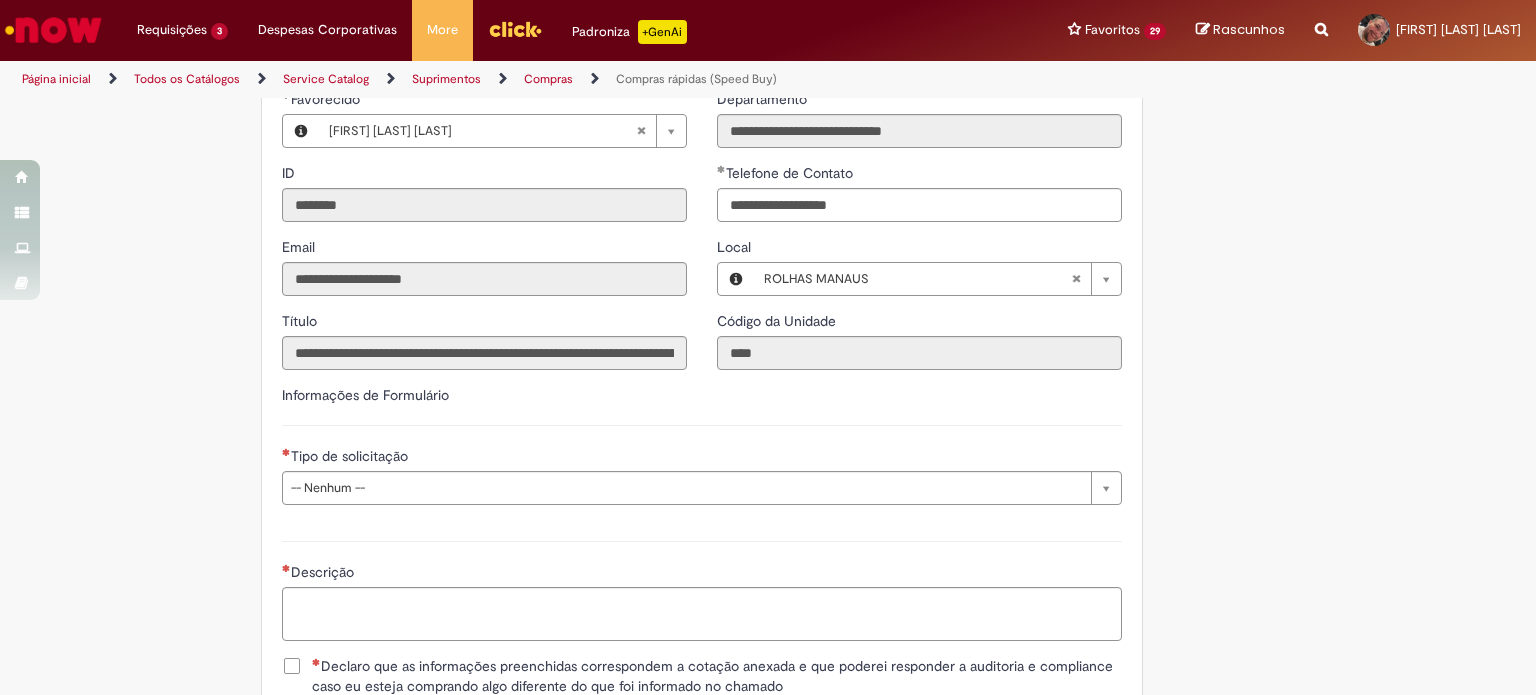 scroll, scrollTop: 2600, scrollLeft: 0, axis: vertical 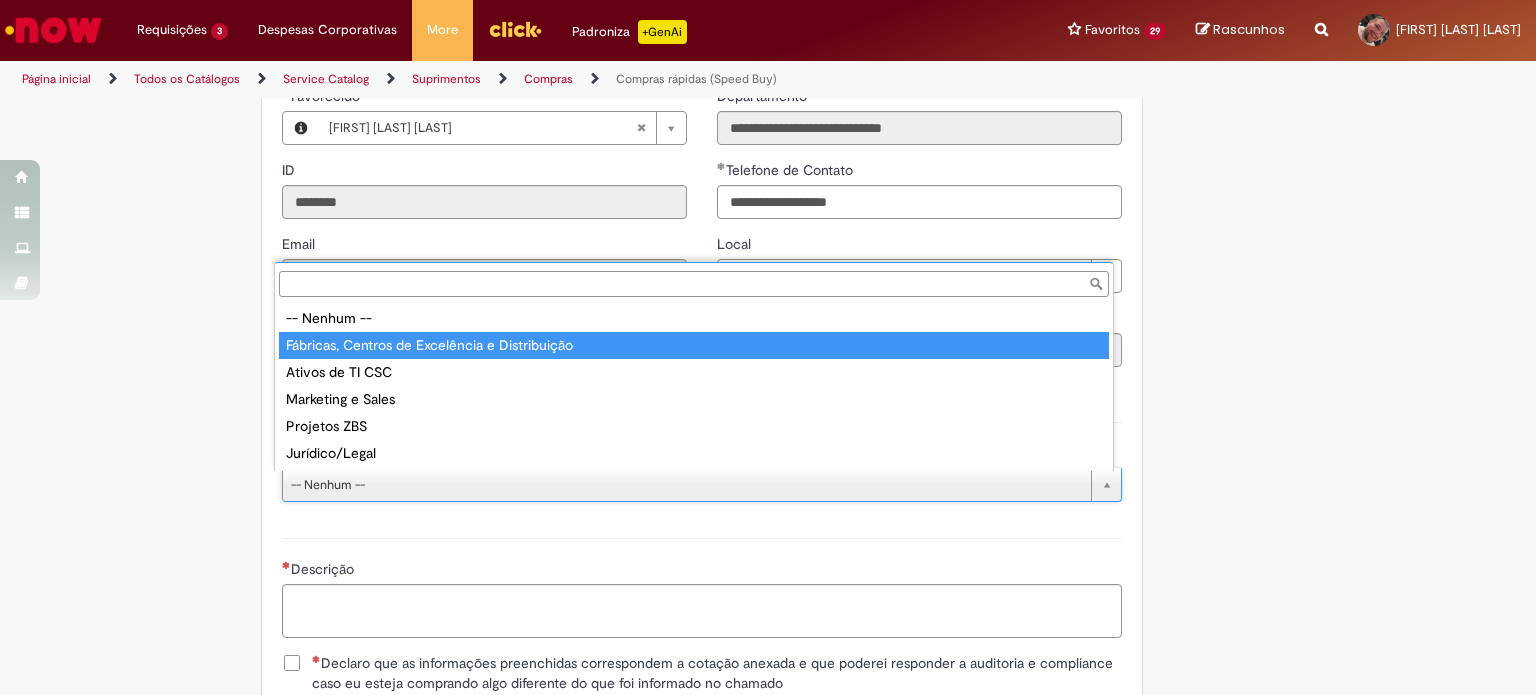 type on "**********" 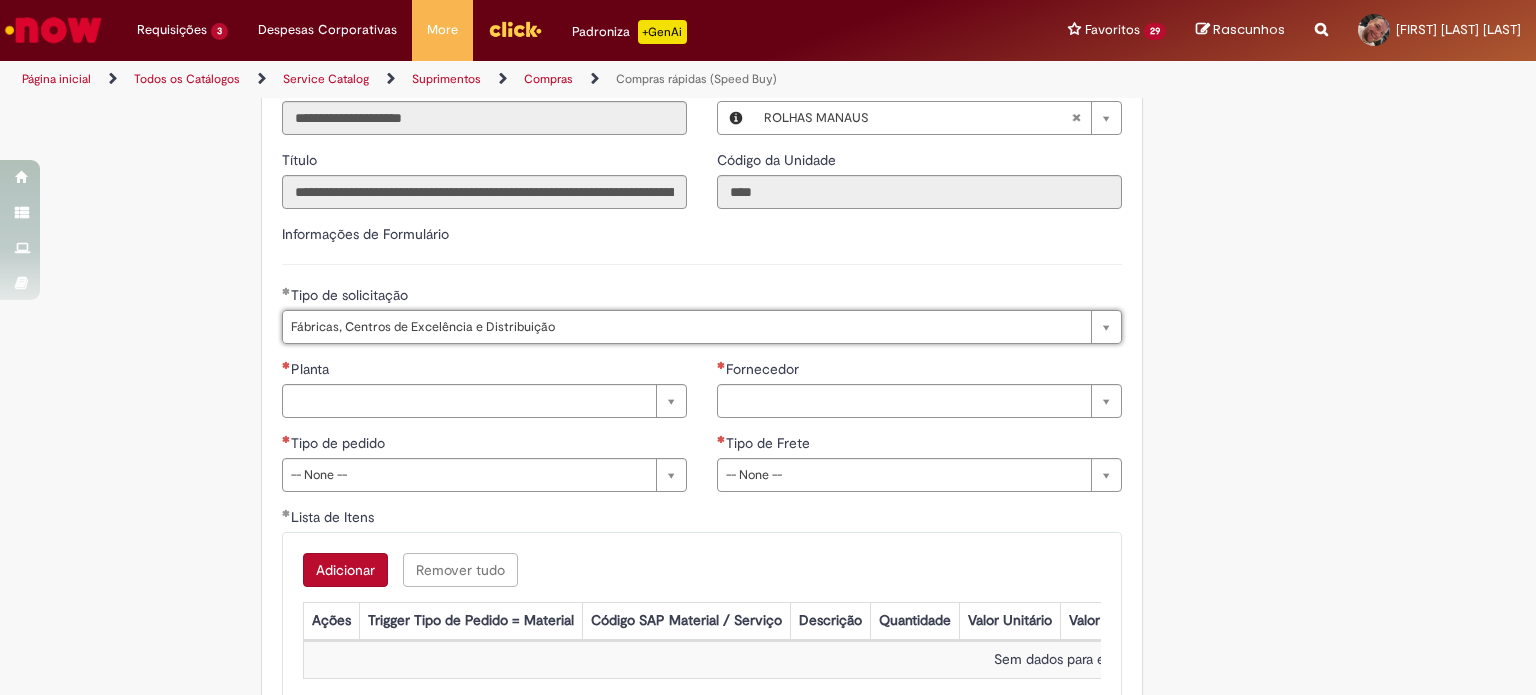 scroll, scrollTop: 2800, scrollLeft: 0, axis: vertical 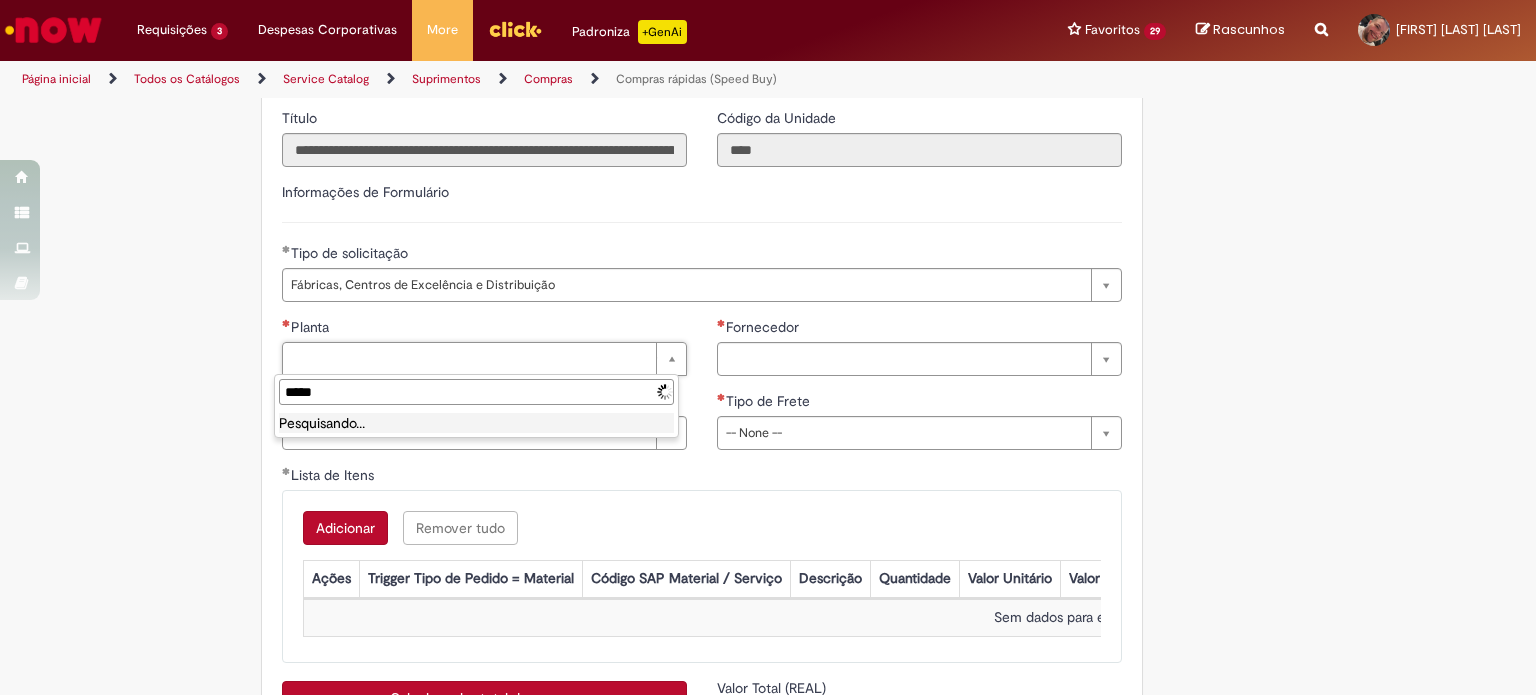type on "******" 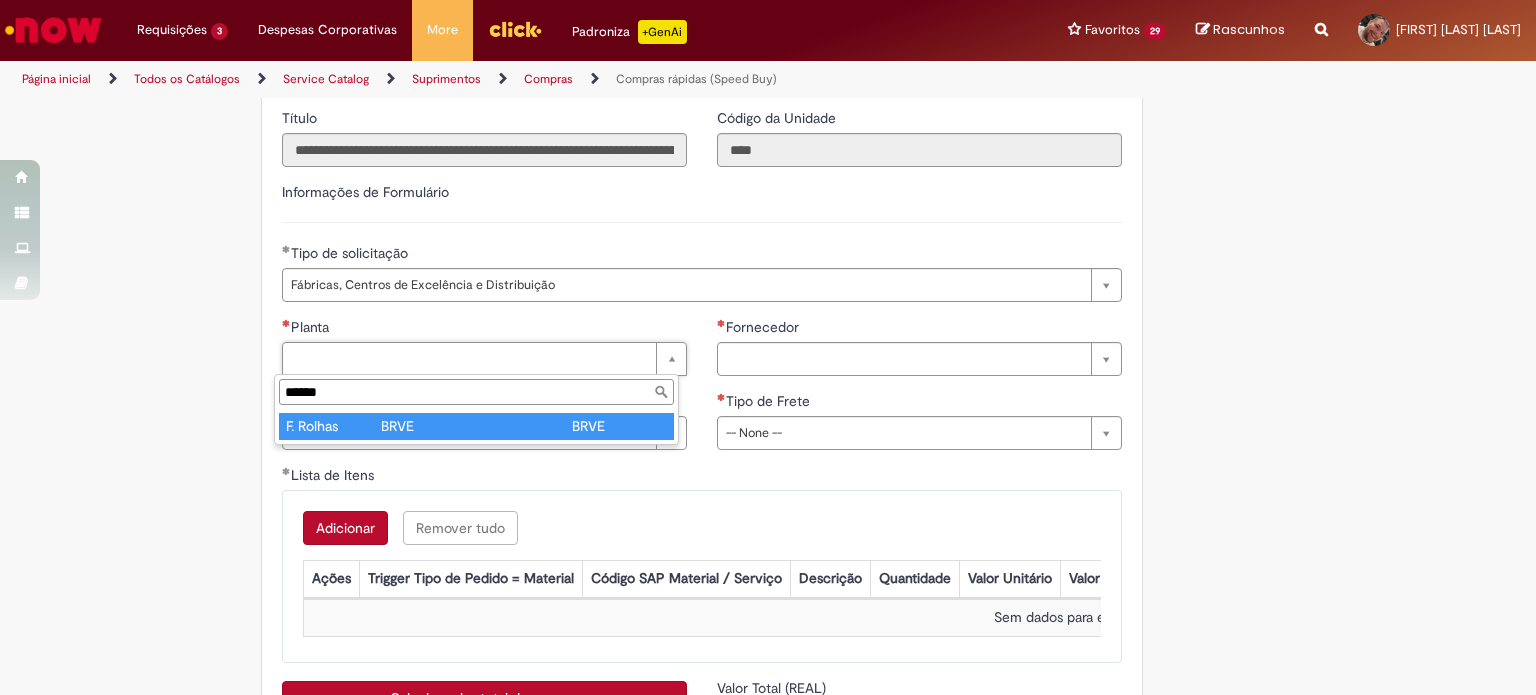 type on "*********" 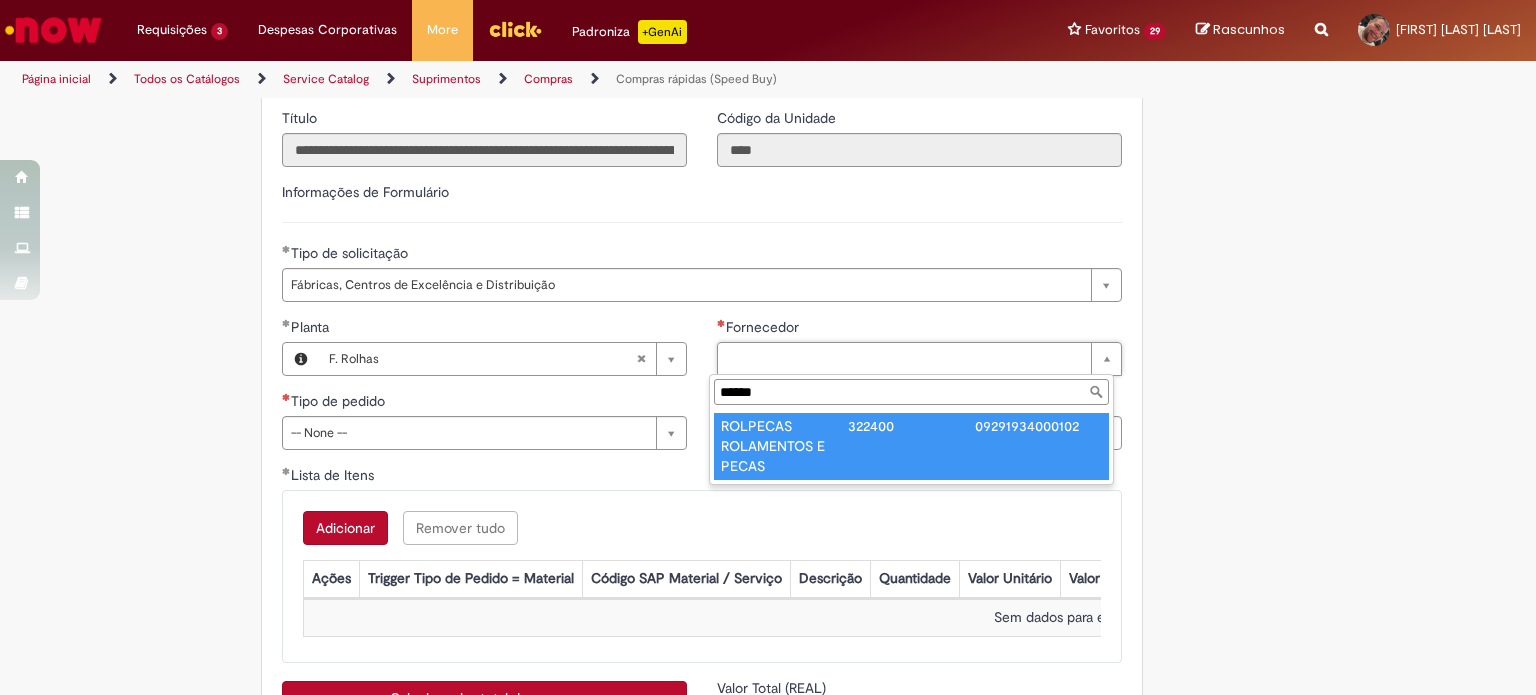 type on "******" 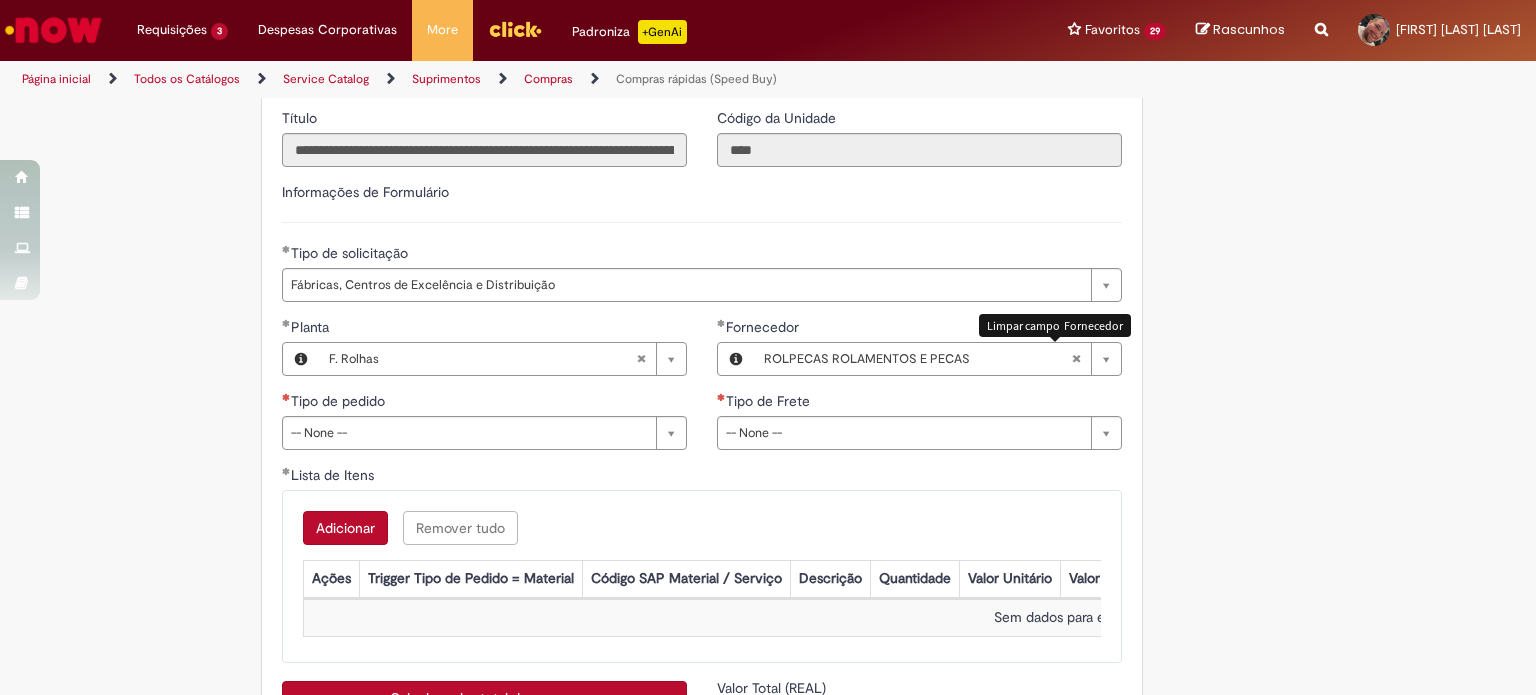 click at bounding box center [1076, 359] 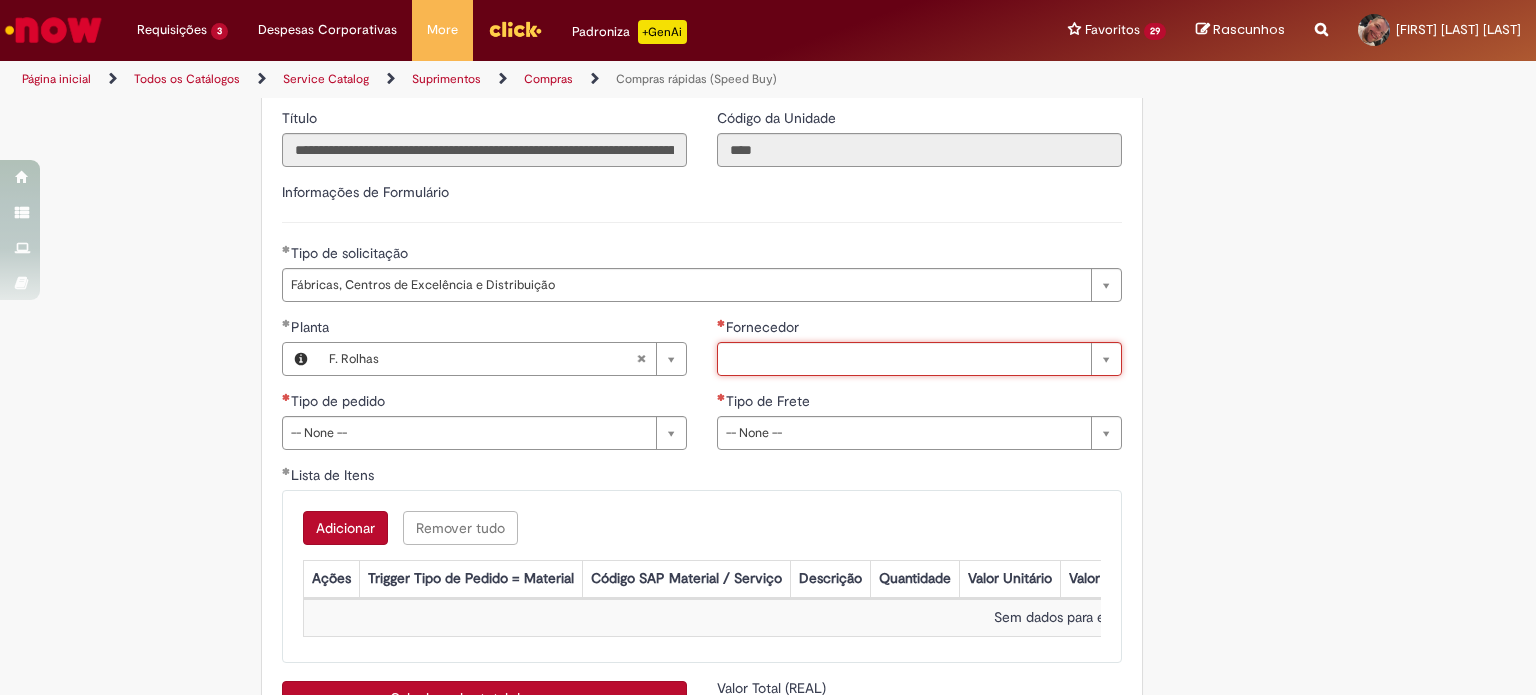 scroll, scrollTop: 0, scrollLeft: 0, axis: both 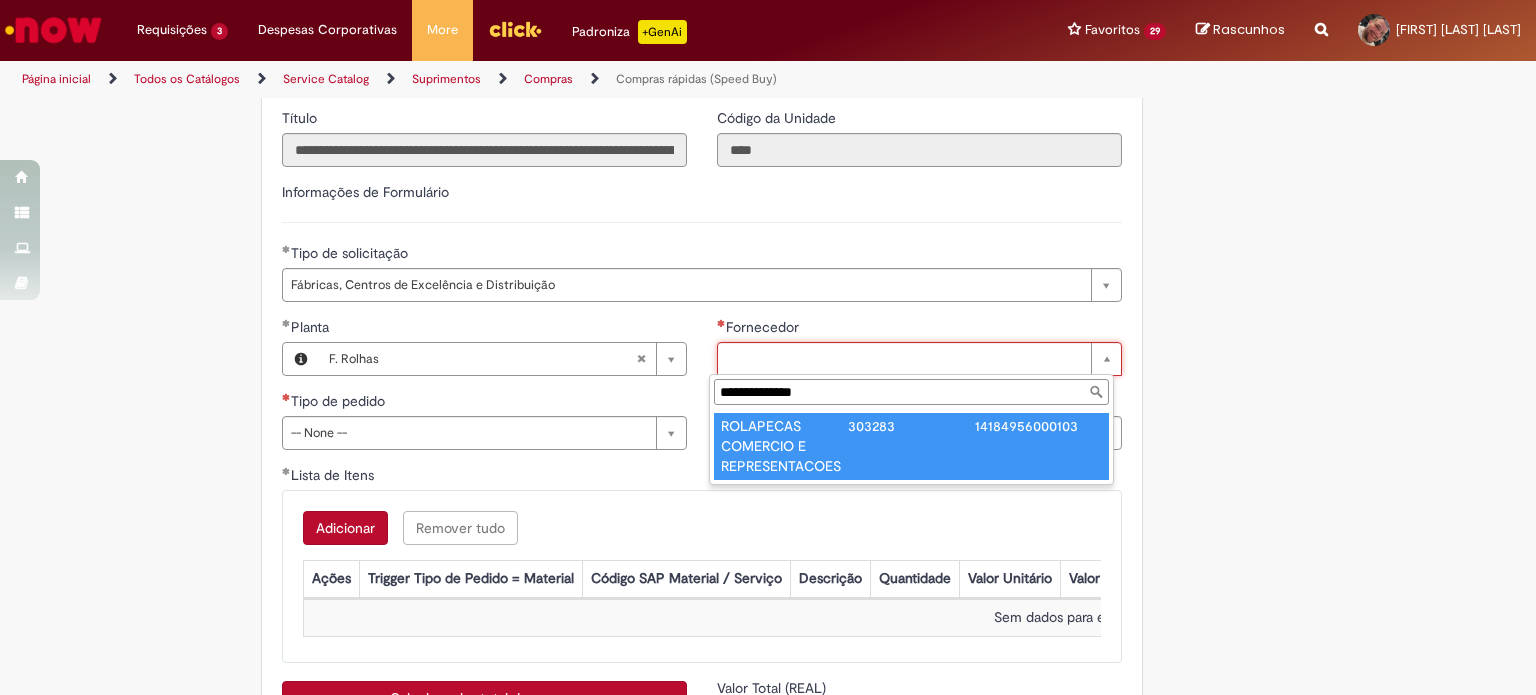 type on "**********" 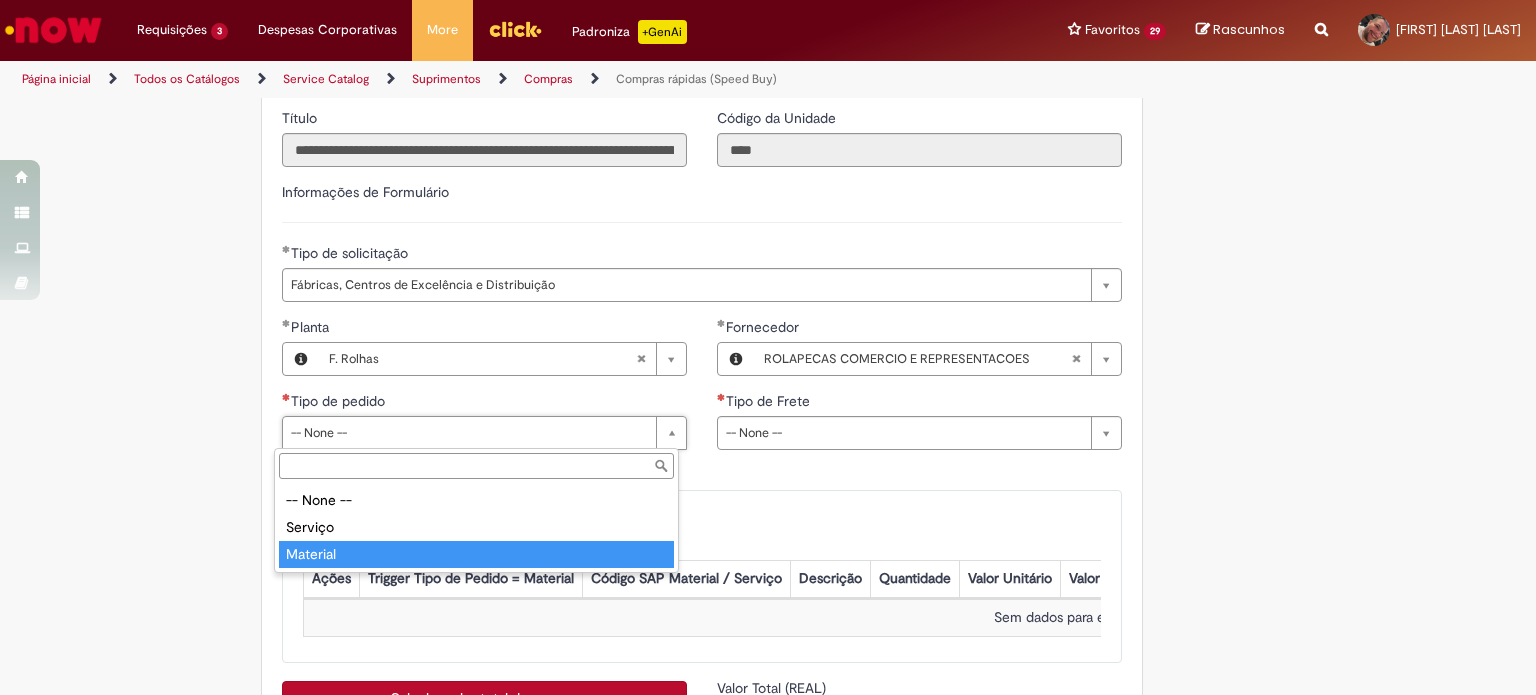 type on "********" 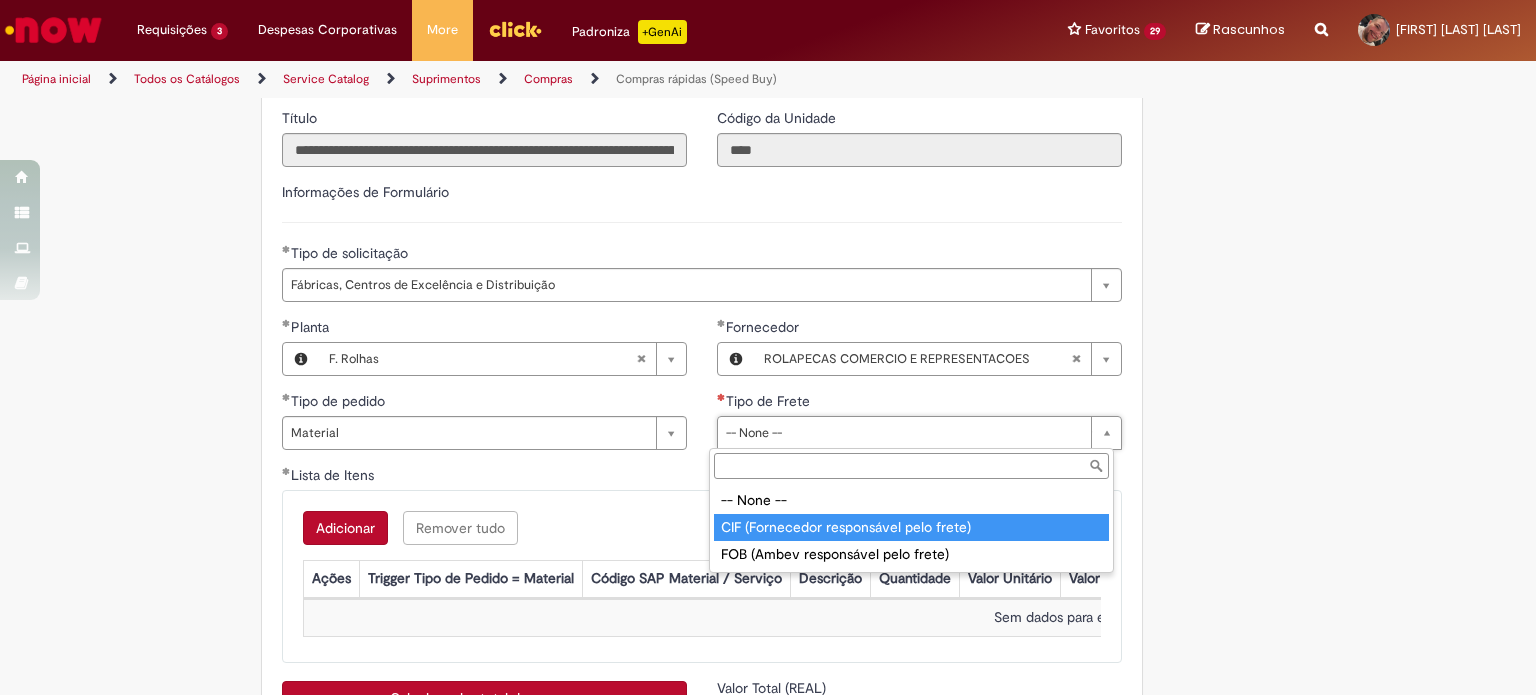 drag, startPoint x: 735, startPoint y: 547, endPoint x: 732, endPoint y: 523, distance: 24.186773 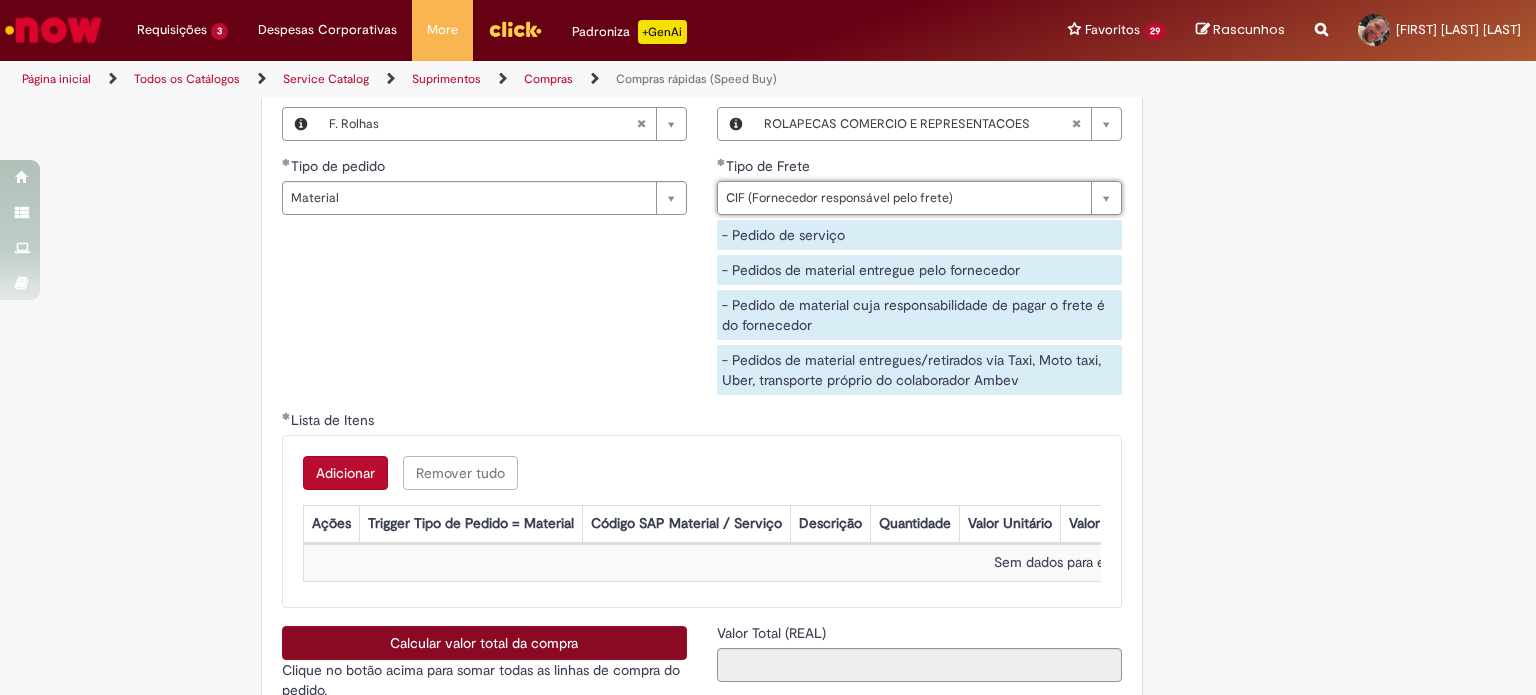 scroll, scrollTop: 3200, scrollLeft: 0, axis: vertical 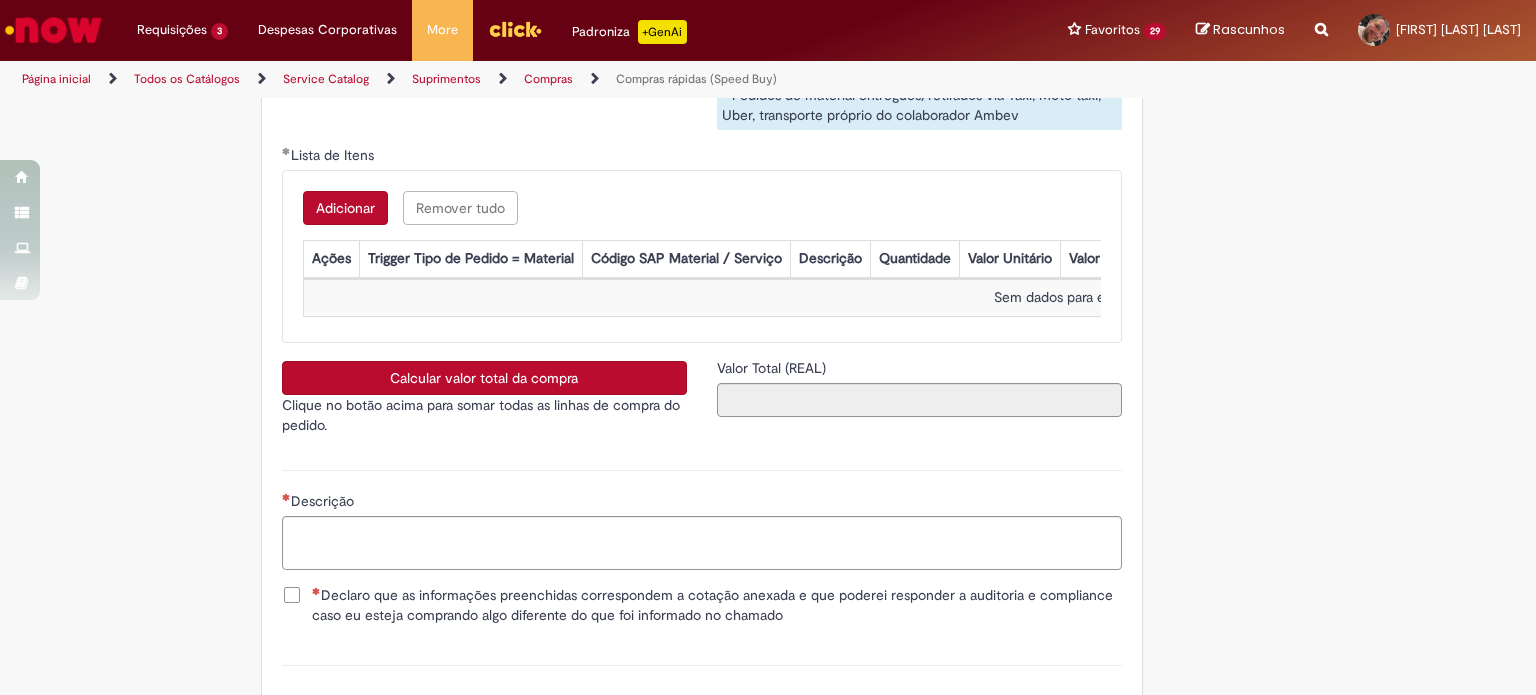 click on "Adicionar" at bounding box center (345, 208) 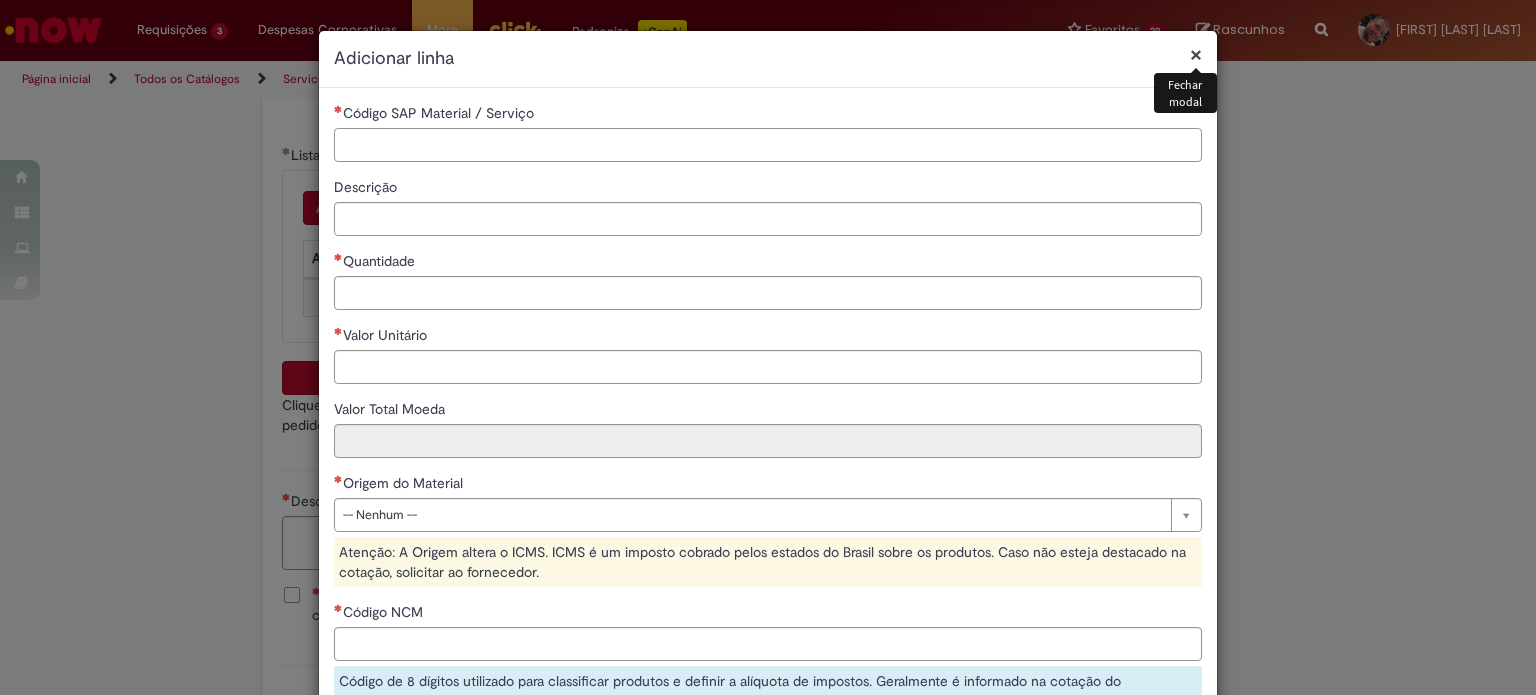 click on "Código SAP Material / Serviço" at bounding box center [768, 145] 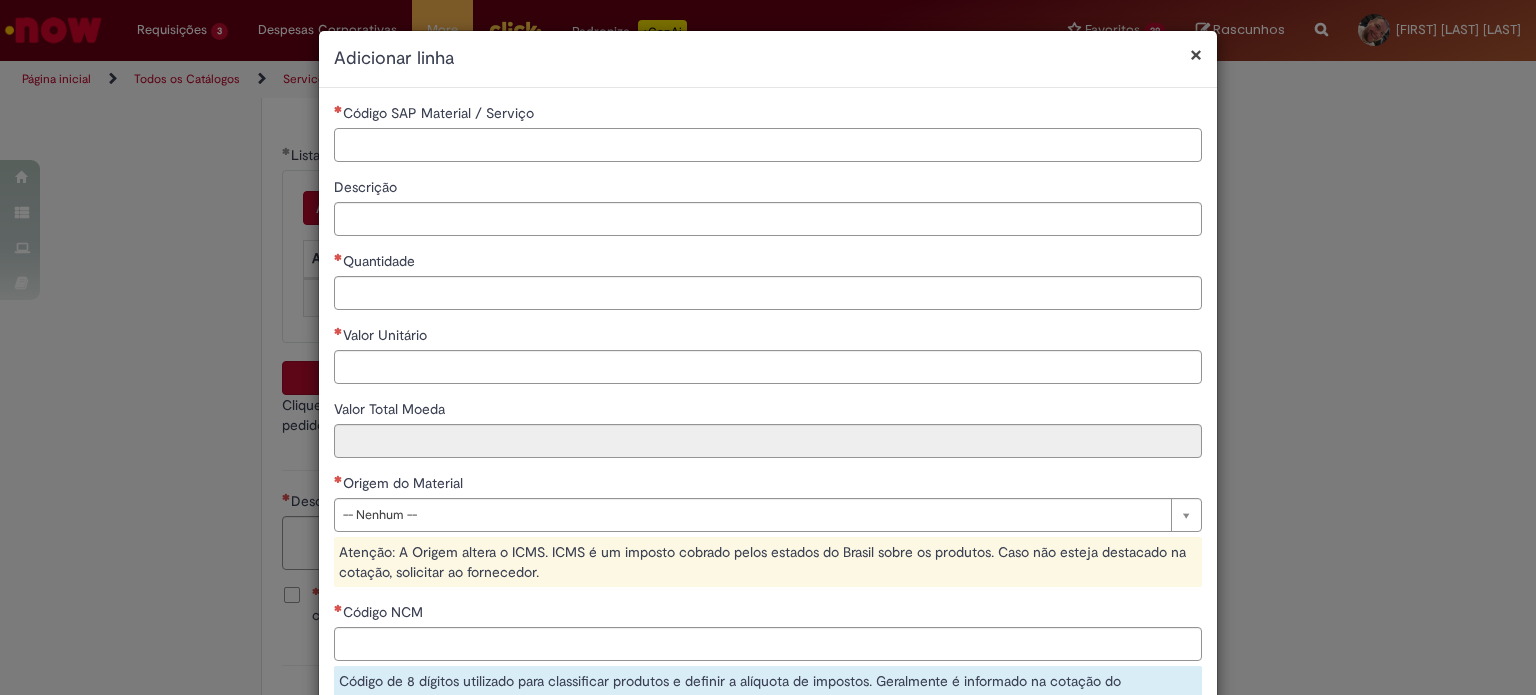 click on "Código SAP Material / Serviço" at bounding box center [768, 145] 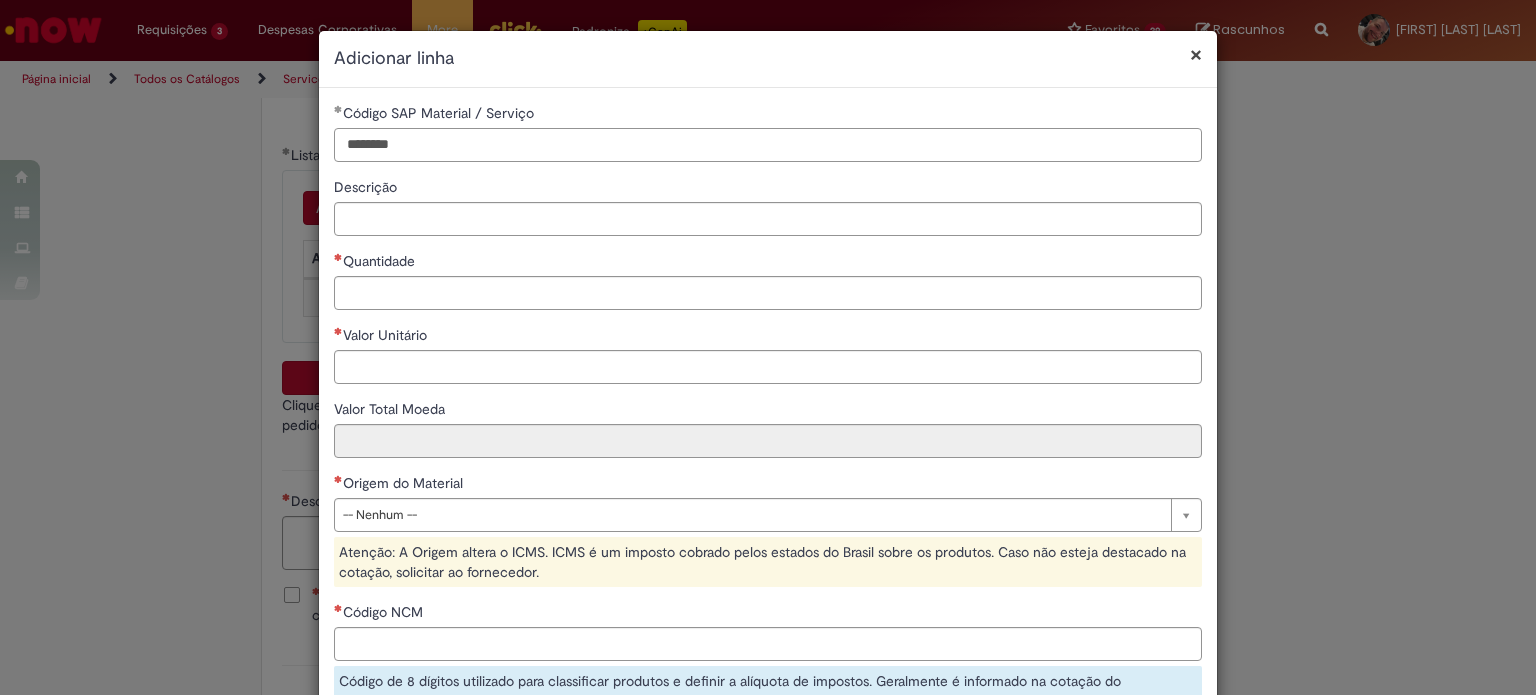 type on "********" 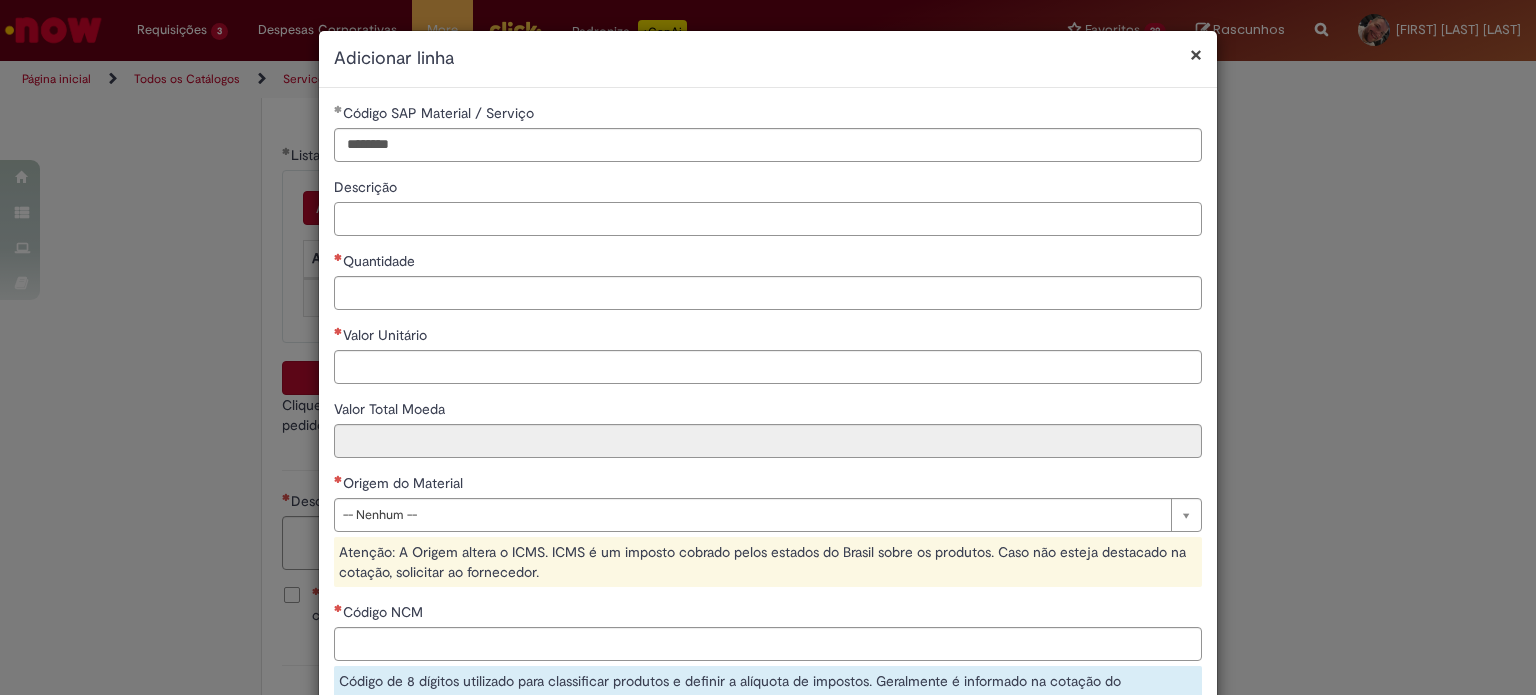 click on "Descrição" at bounding box center (768, 219) 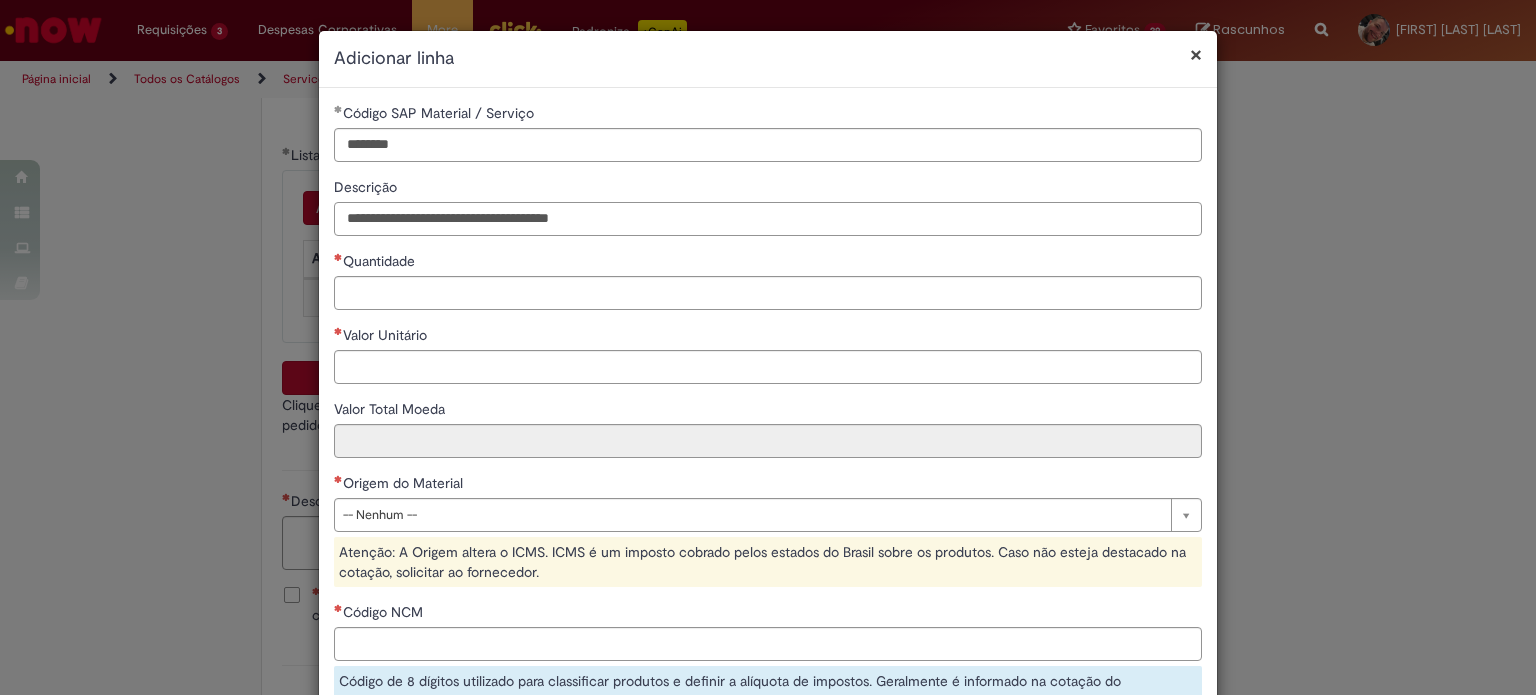 type on "**********" 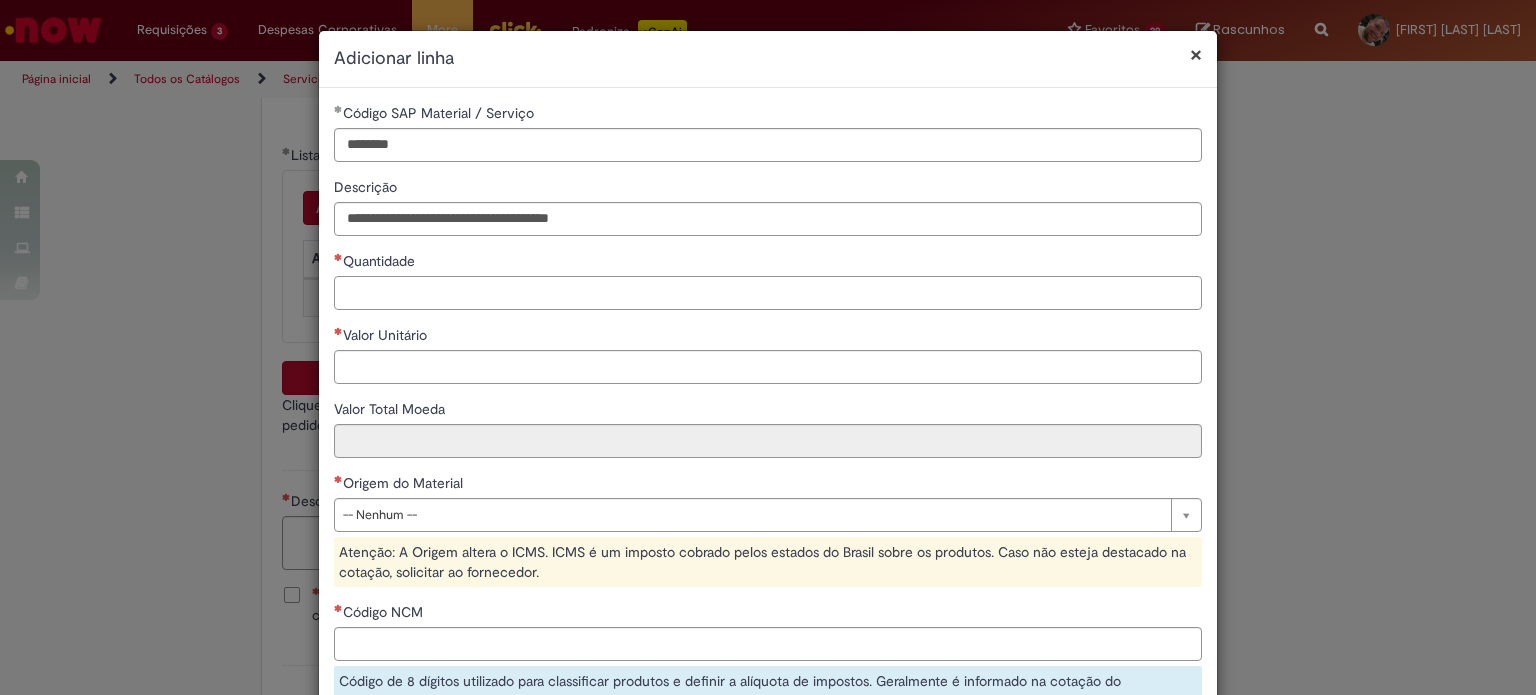 click on "Quantidade" at bounding box center (768, 293) 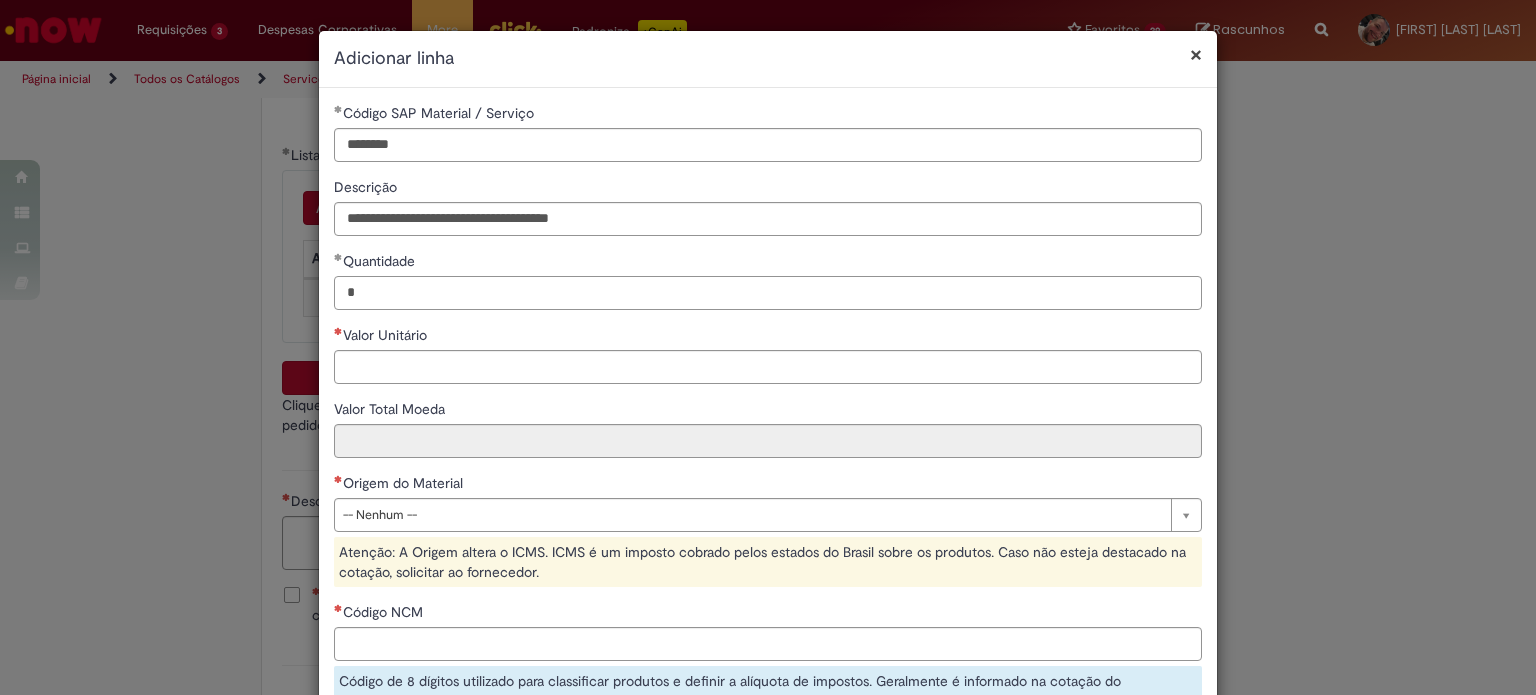 type on "*" 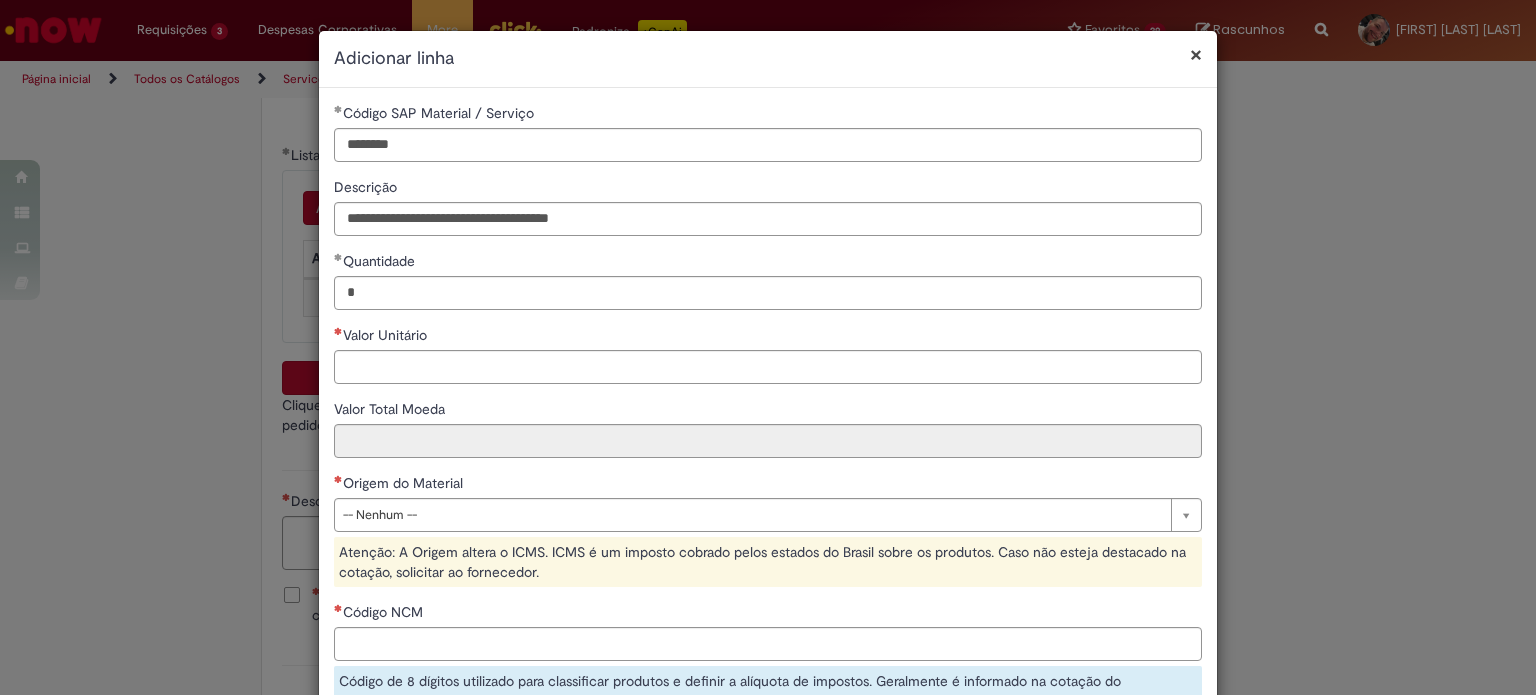 click on "**********" at bounding box center [768, 491] 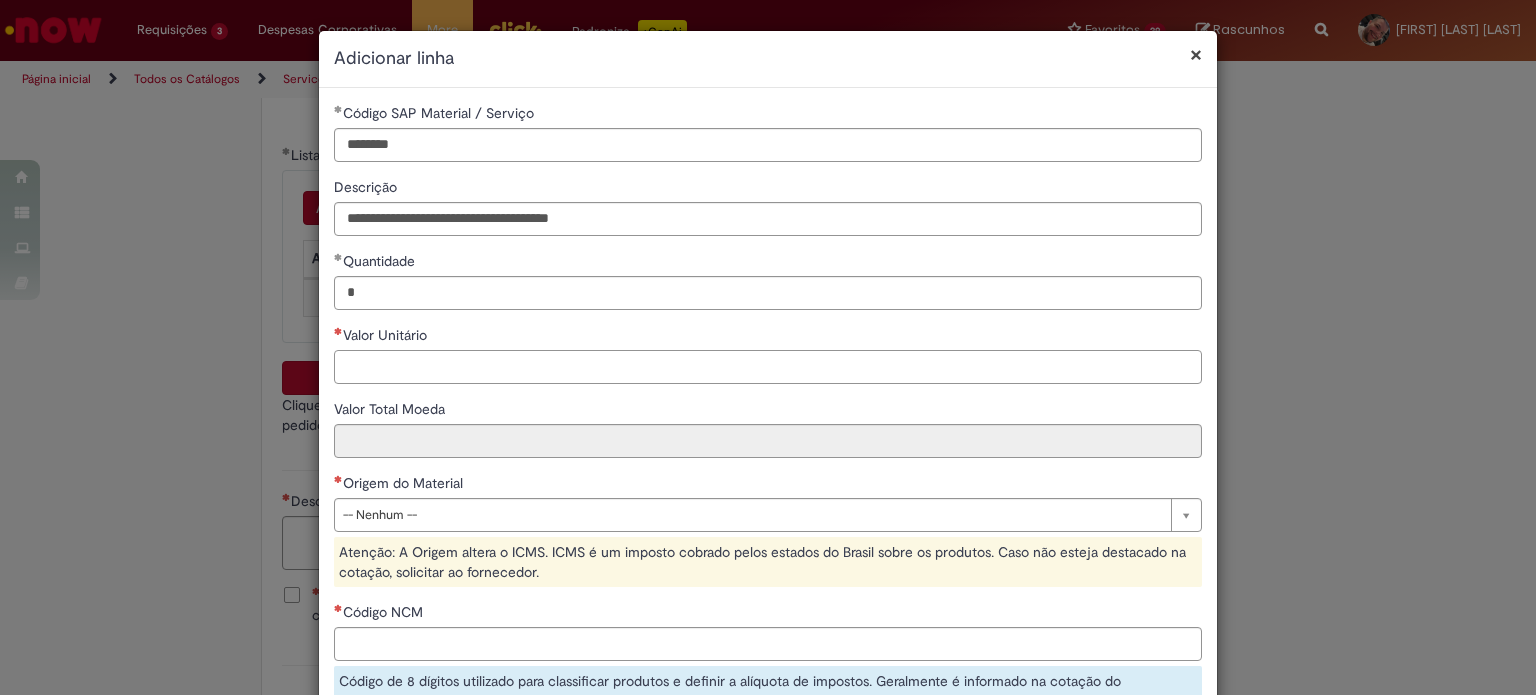 click on "Valor Unitário" at bounding box center (768, 367) 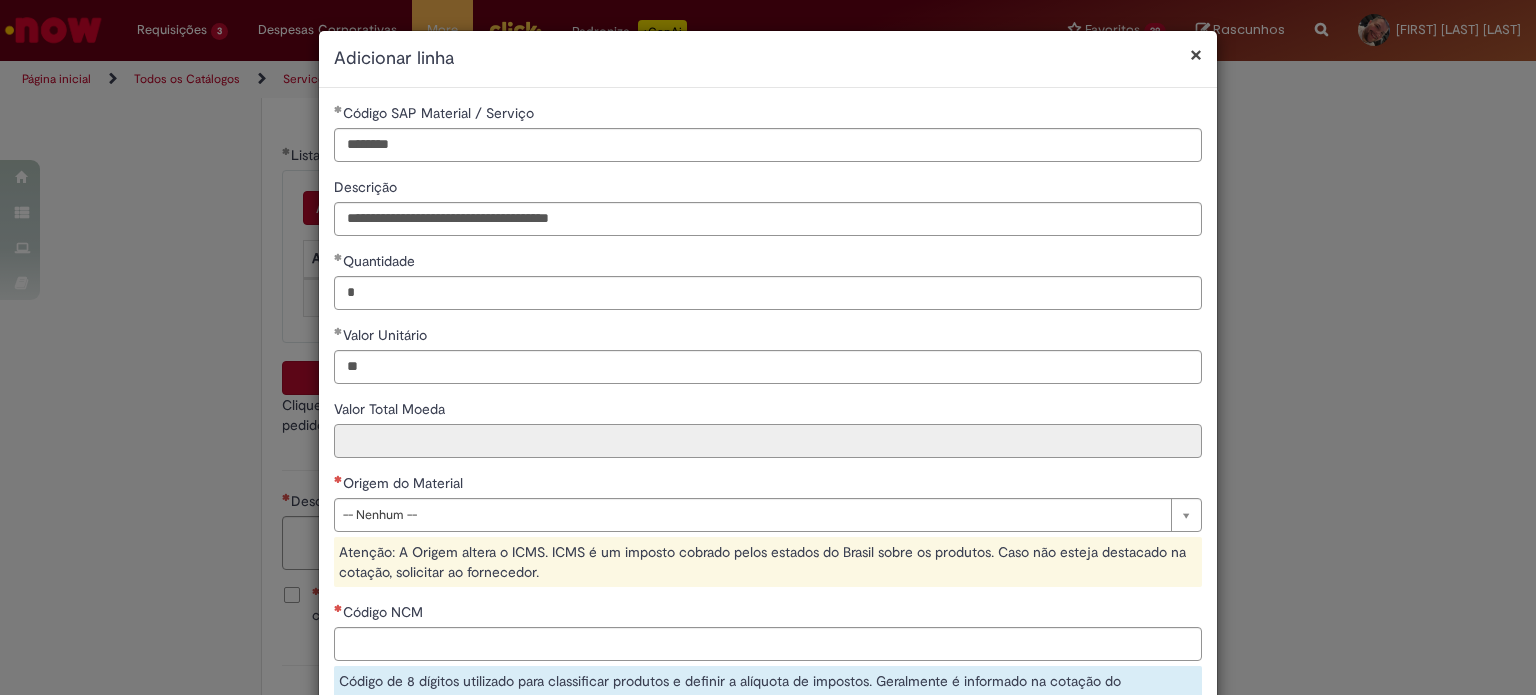 type on "*****" 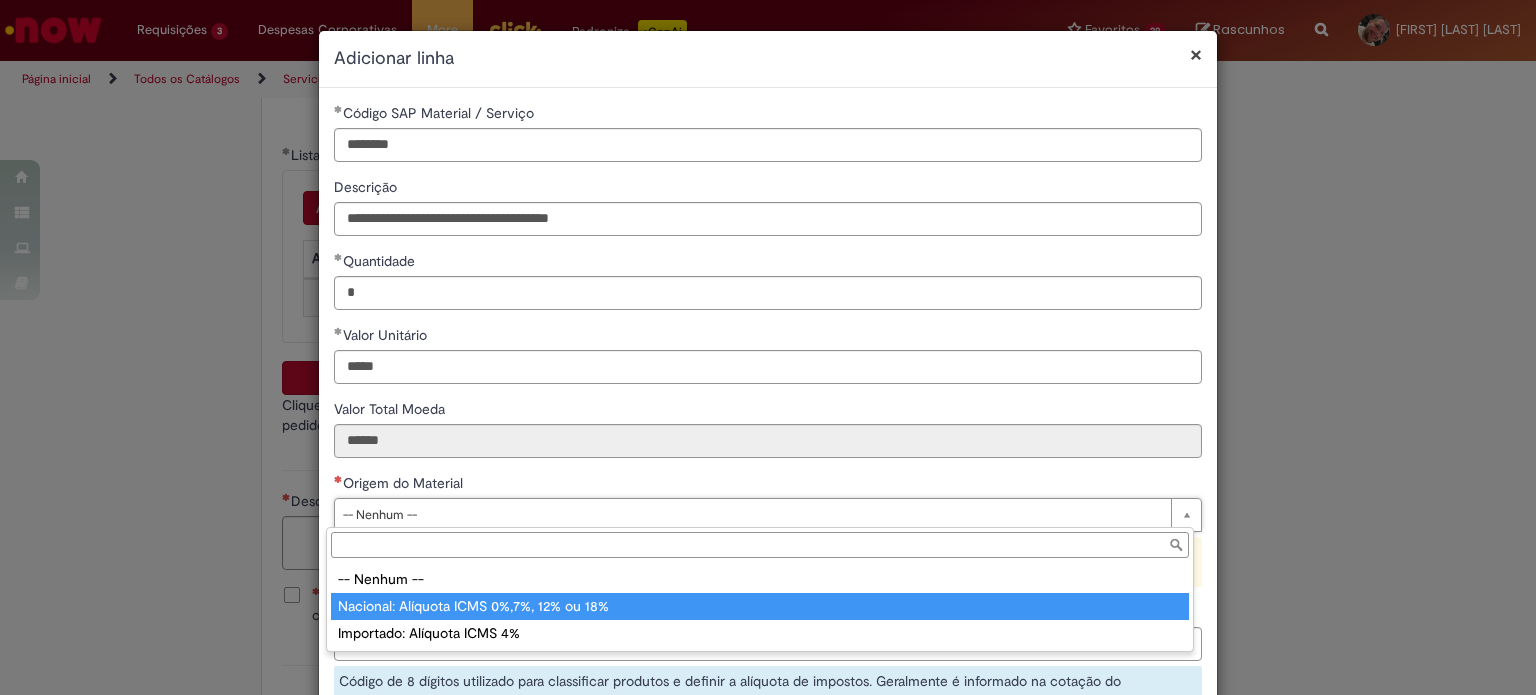 type on "**********" 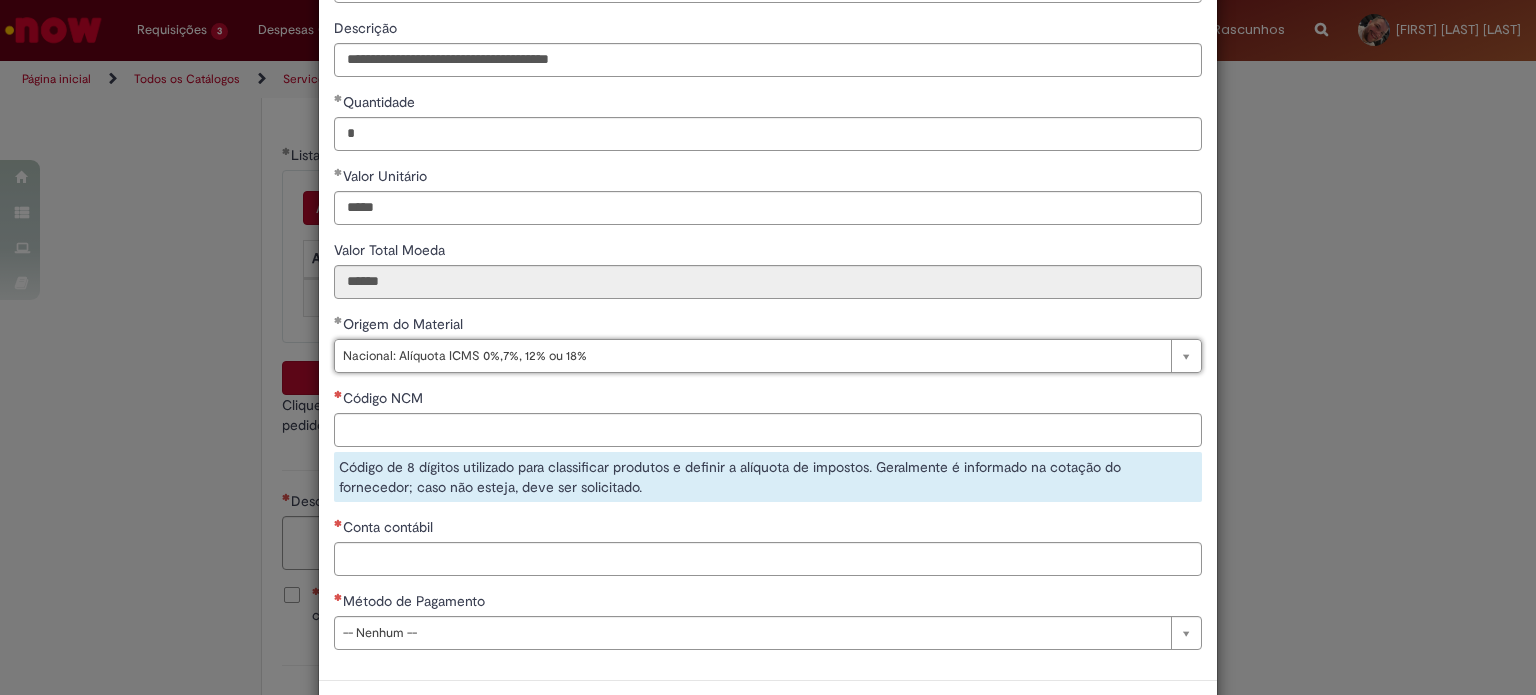 scroll, scrollTop: 200, scrollLeft: 0, axis: vertical 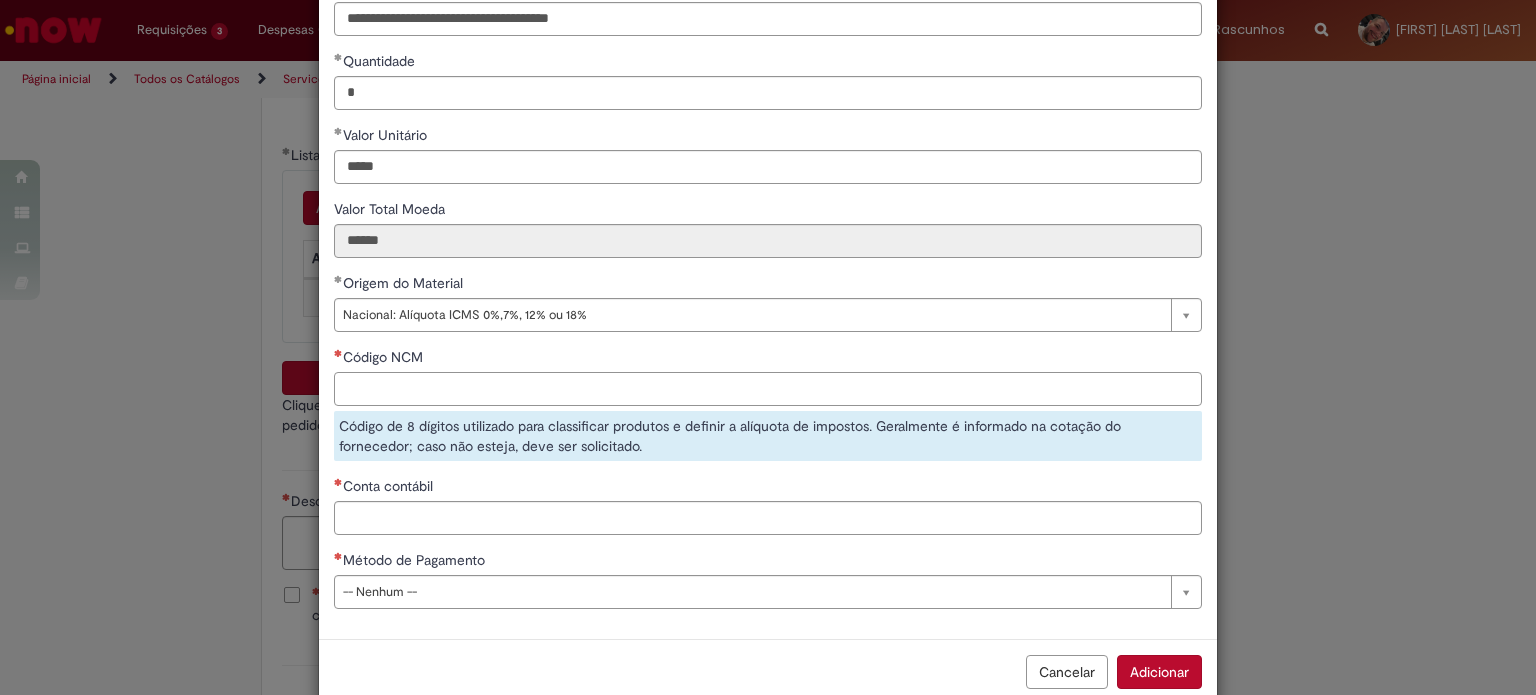 click on "Código NCM" at bounding box center [768, 389] 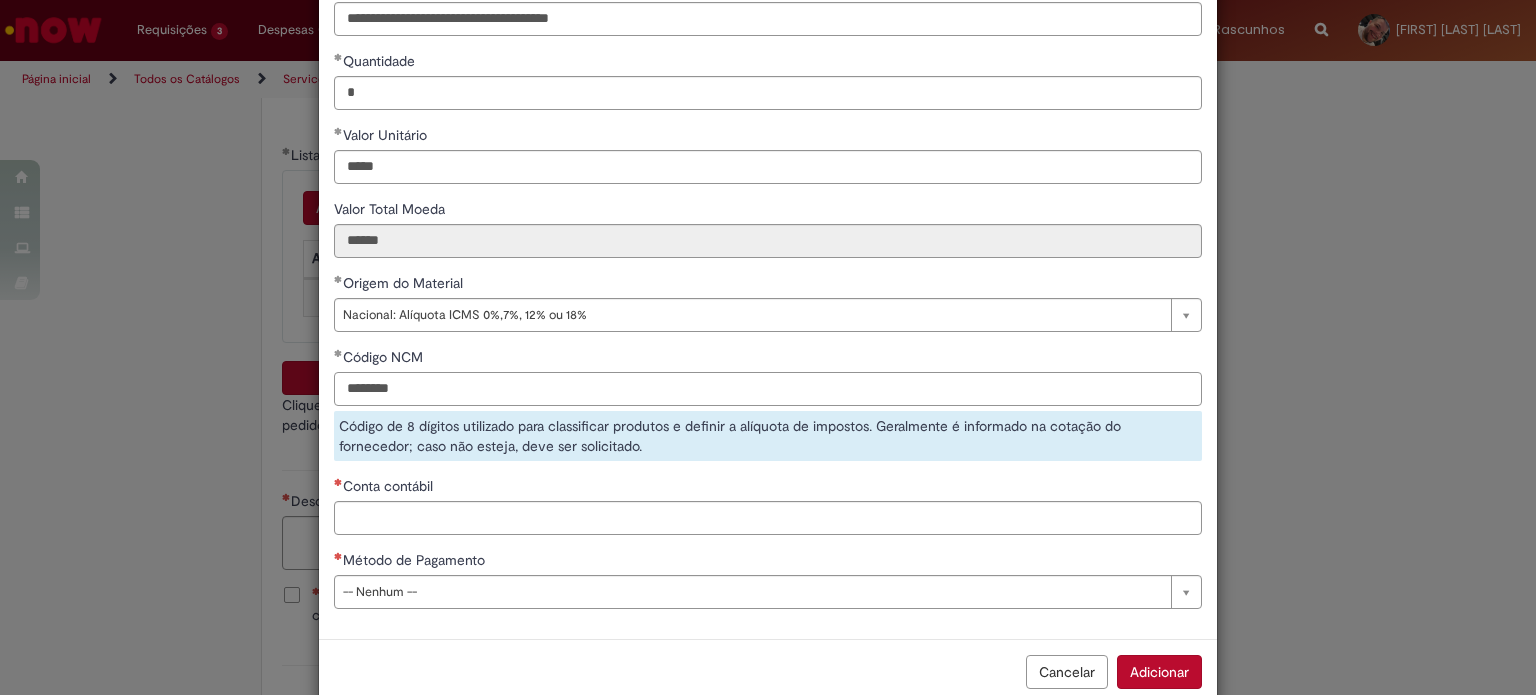 type on "********" 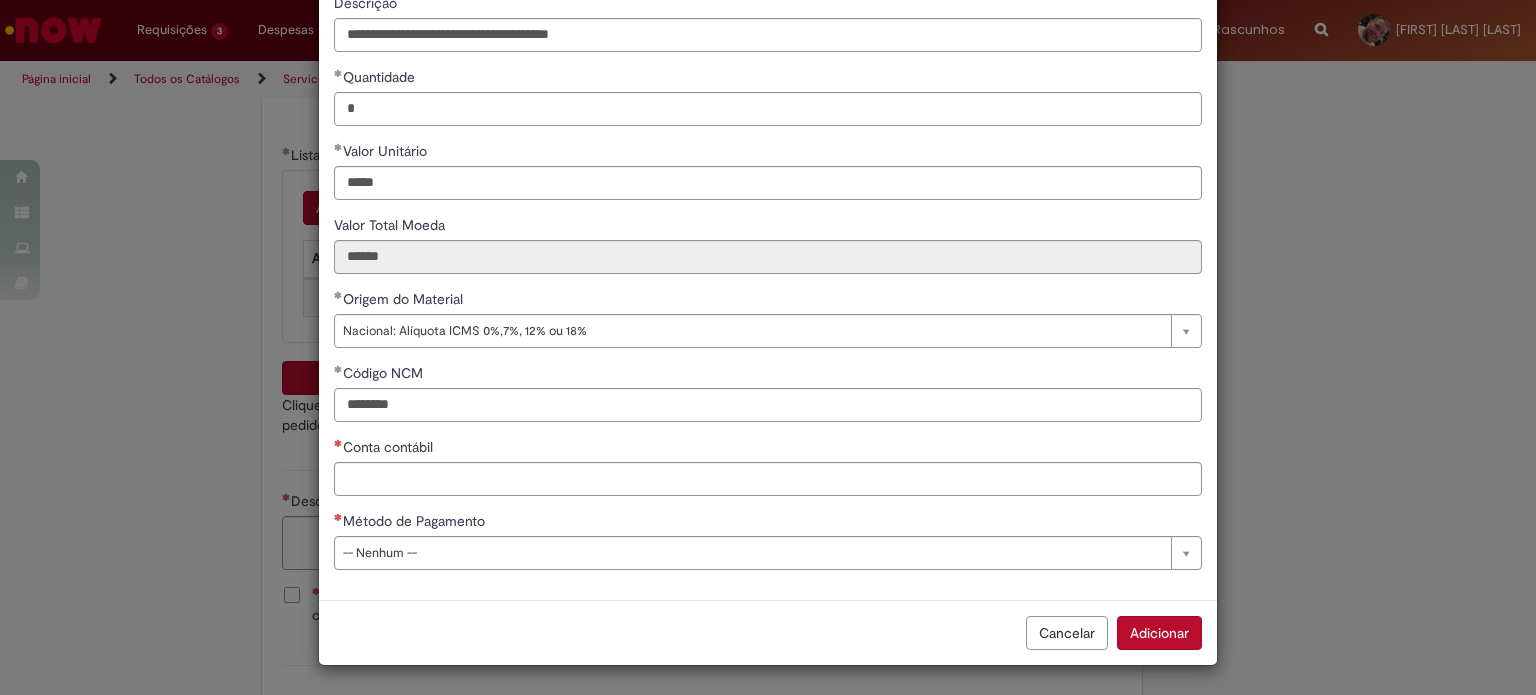 click on "Método de Pagamento" at bounding box center (416, 521) 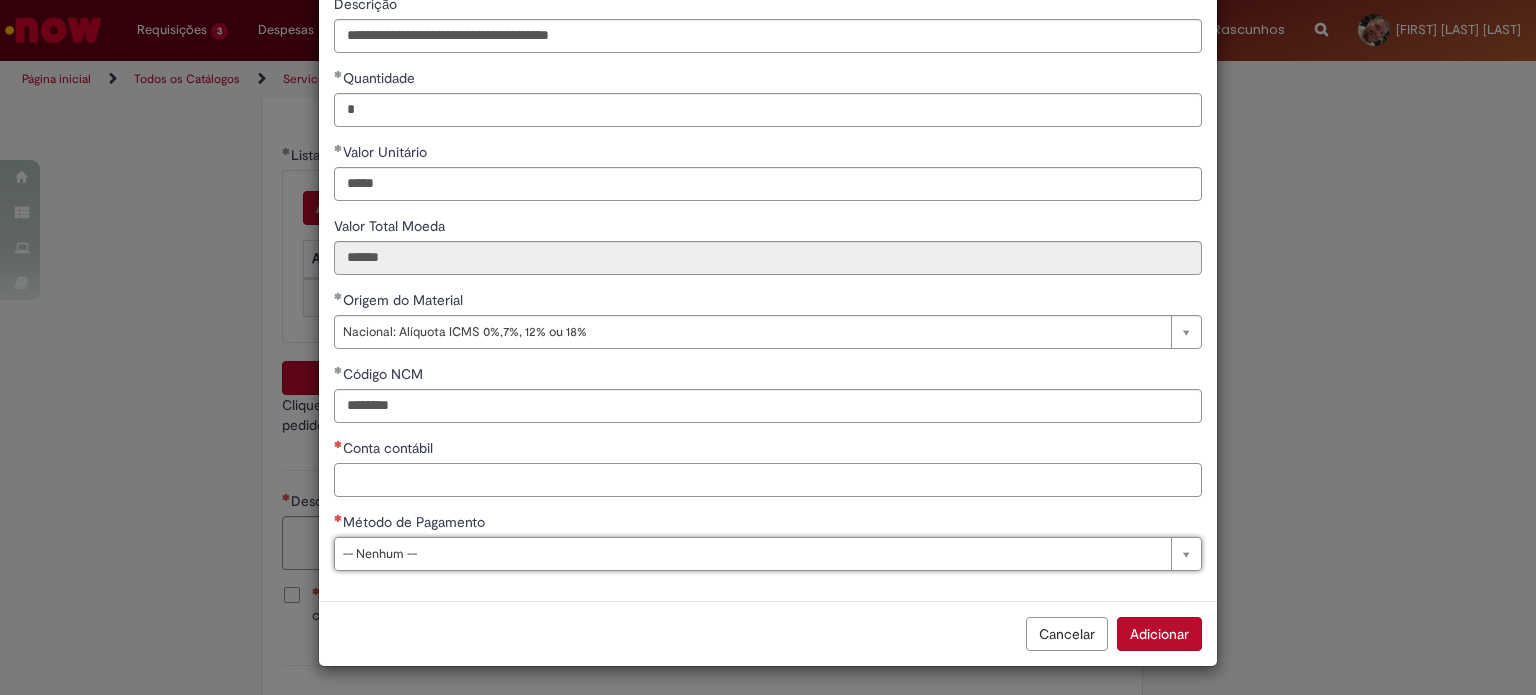 click on "Conta contábil" at bounding box center [768, 480] 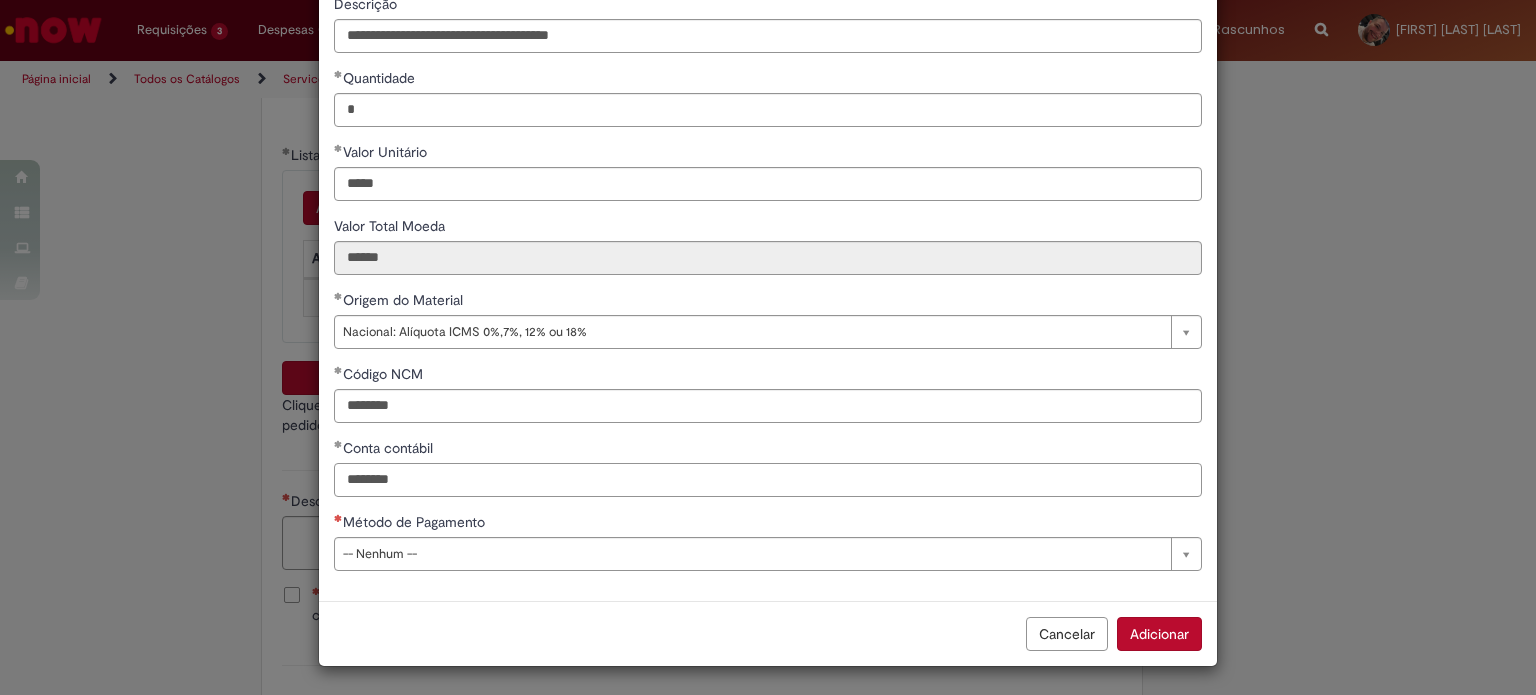type on "********" 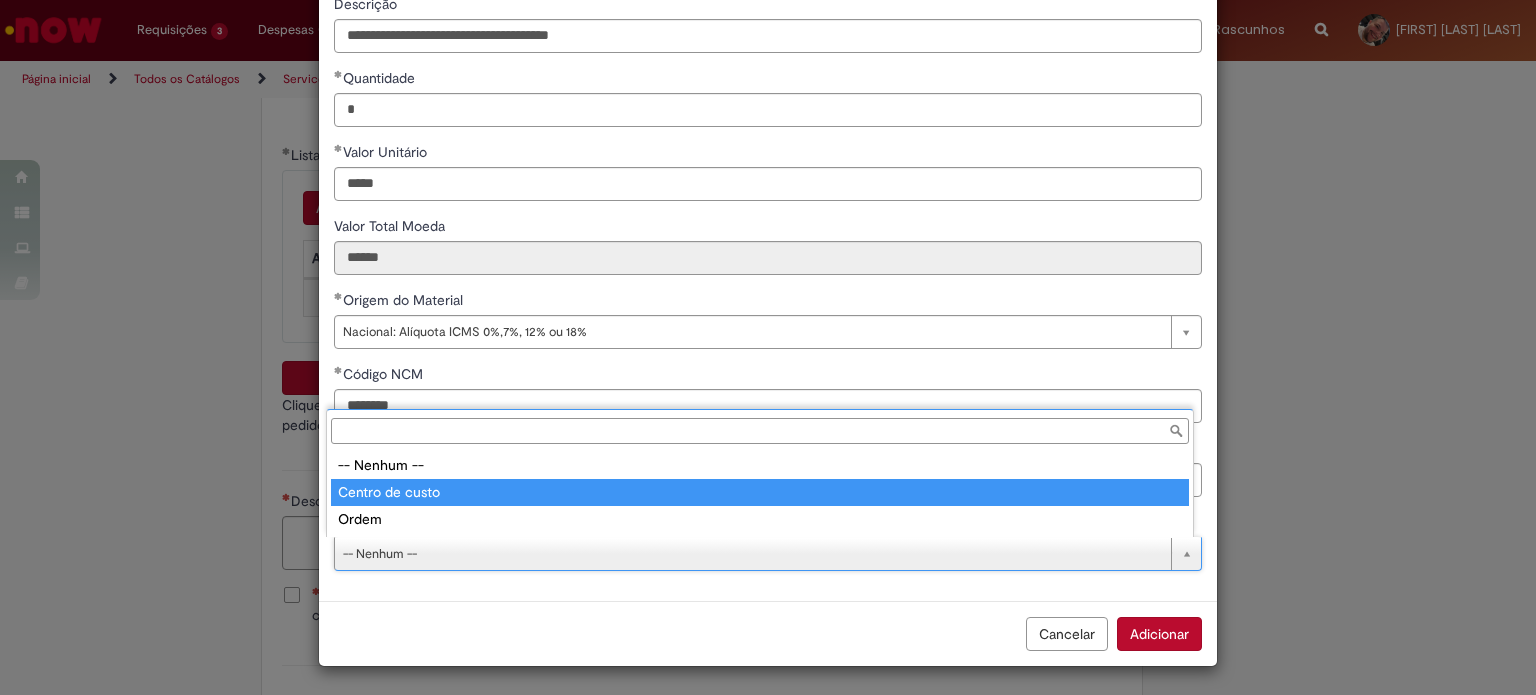 type on "**********" 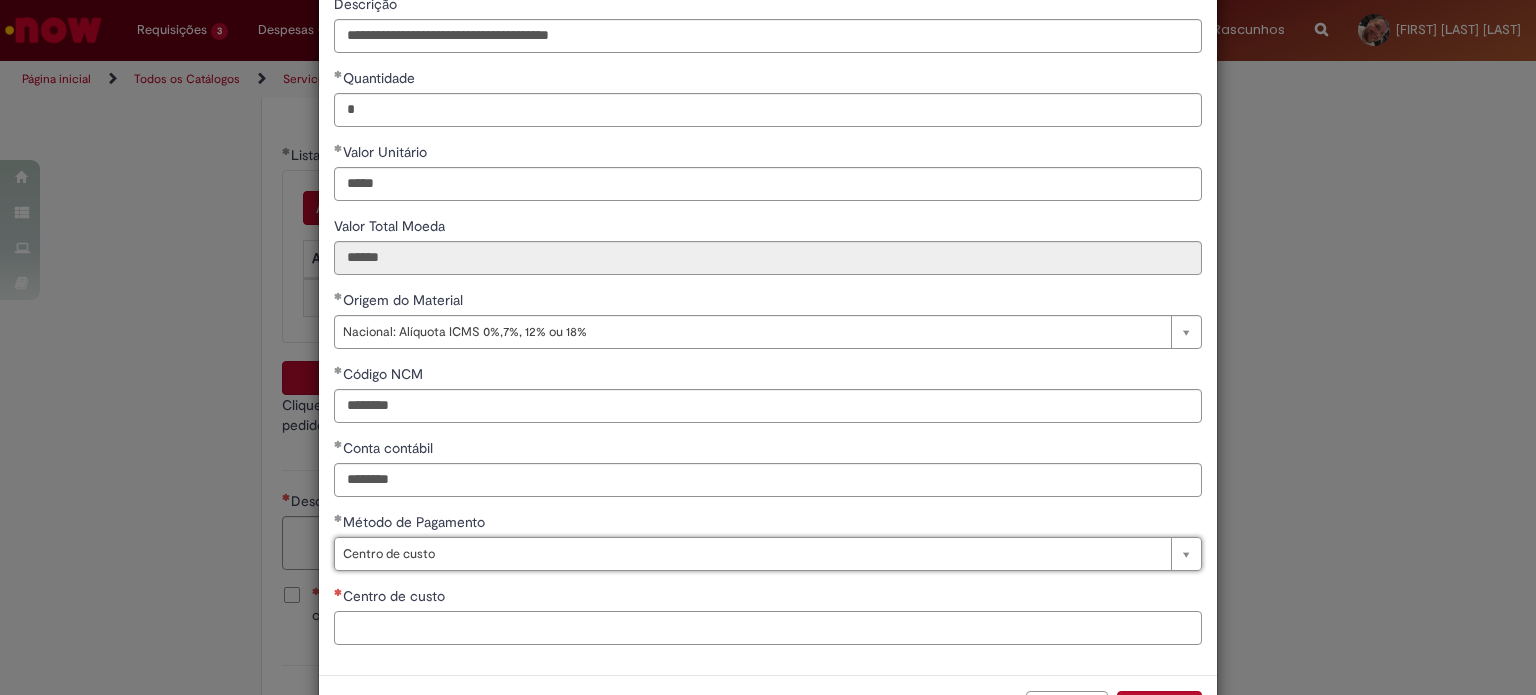 click on "Centro de custo" at bounding box center [768, 628] 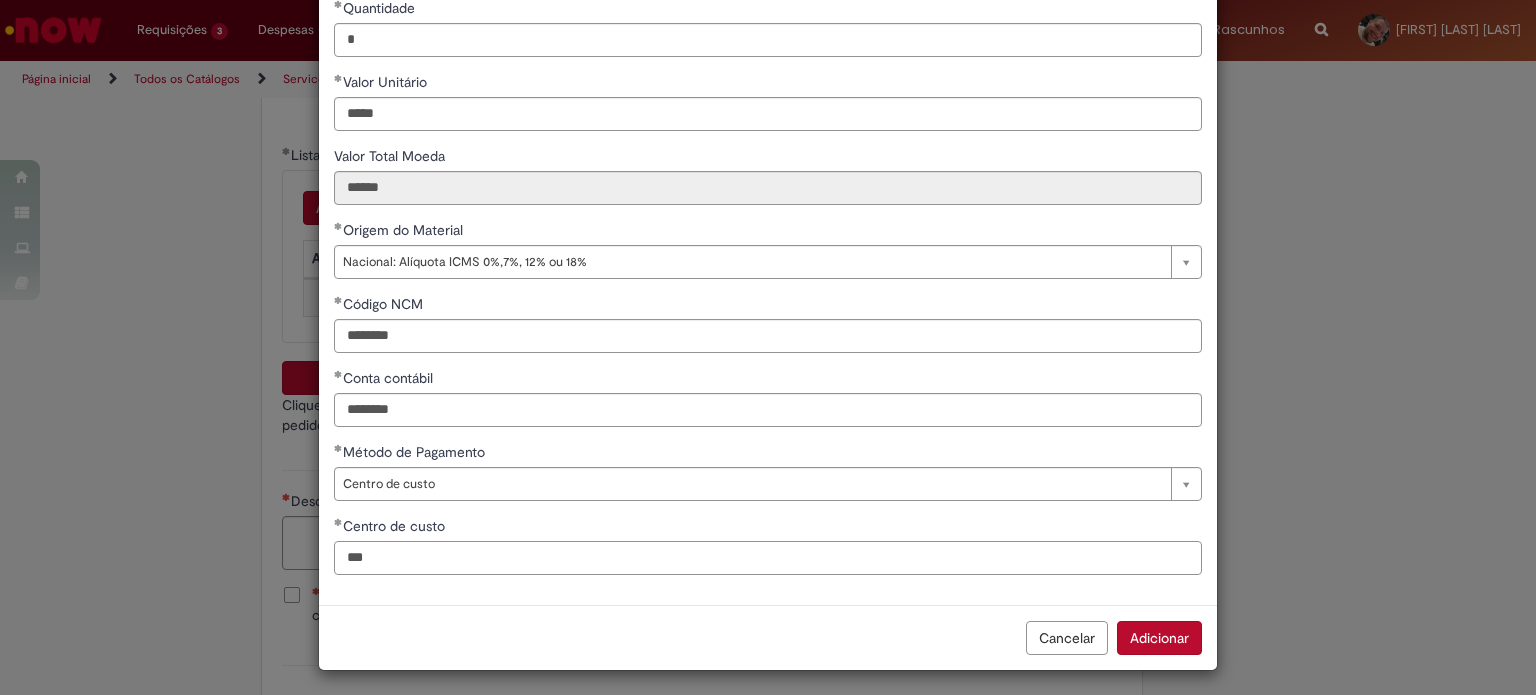 scroll, scrollTop: 257, scrollLeft: 0, axis: vertical 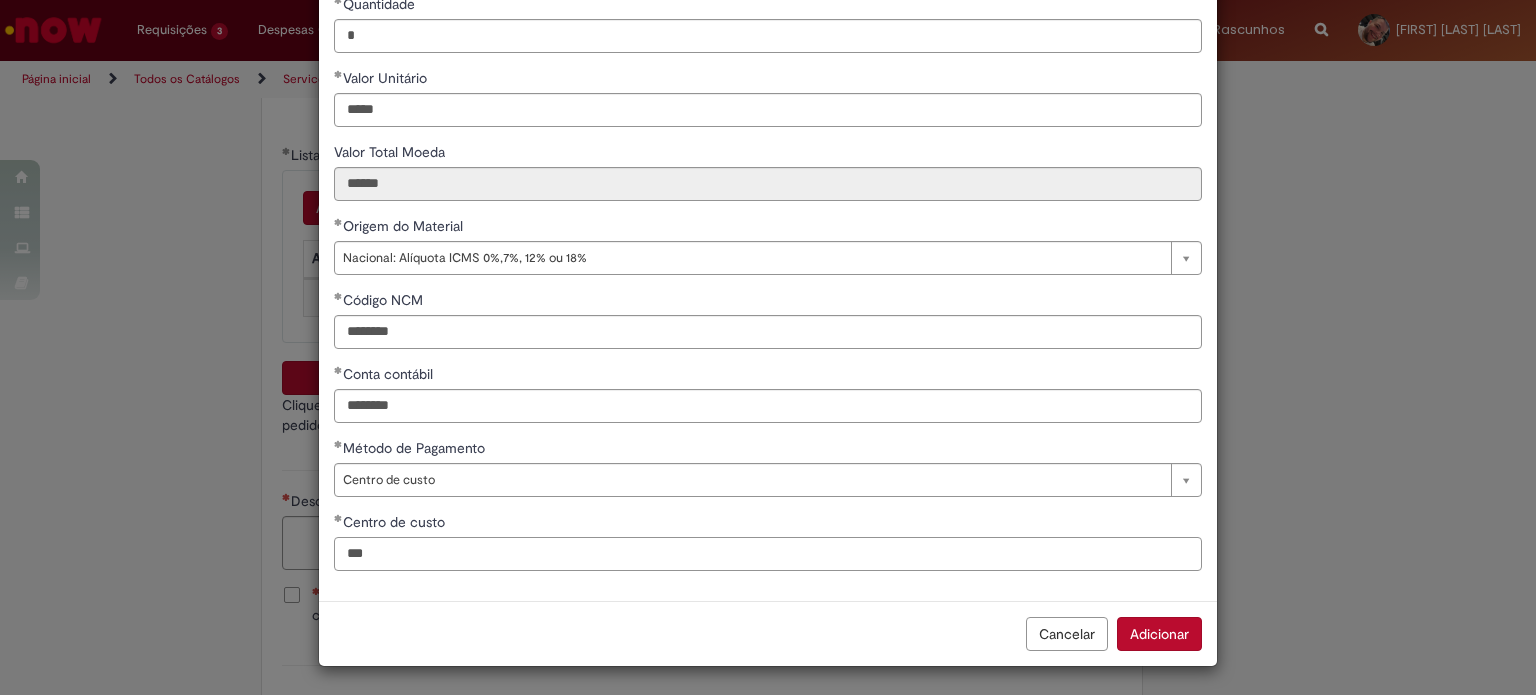 drag, startPoint x: 492, startPoint y: 552, endPoint x: 204, endPoint y: 563, distance: 288.21 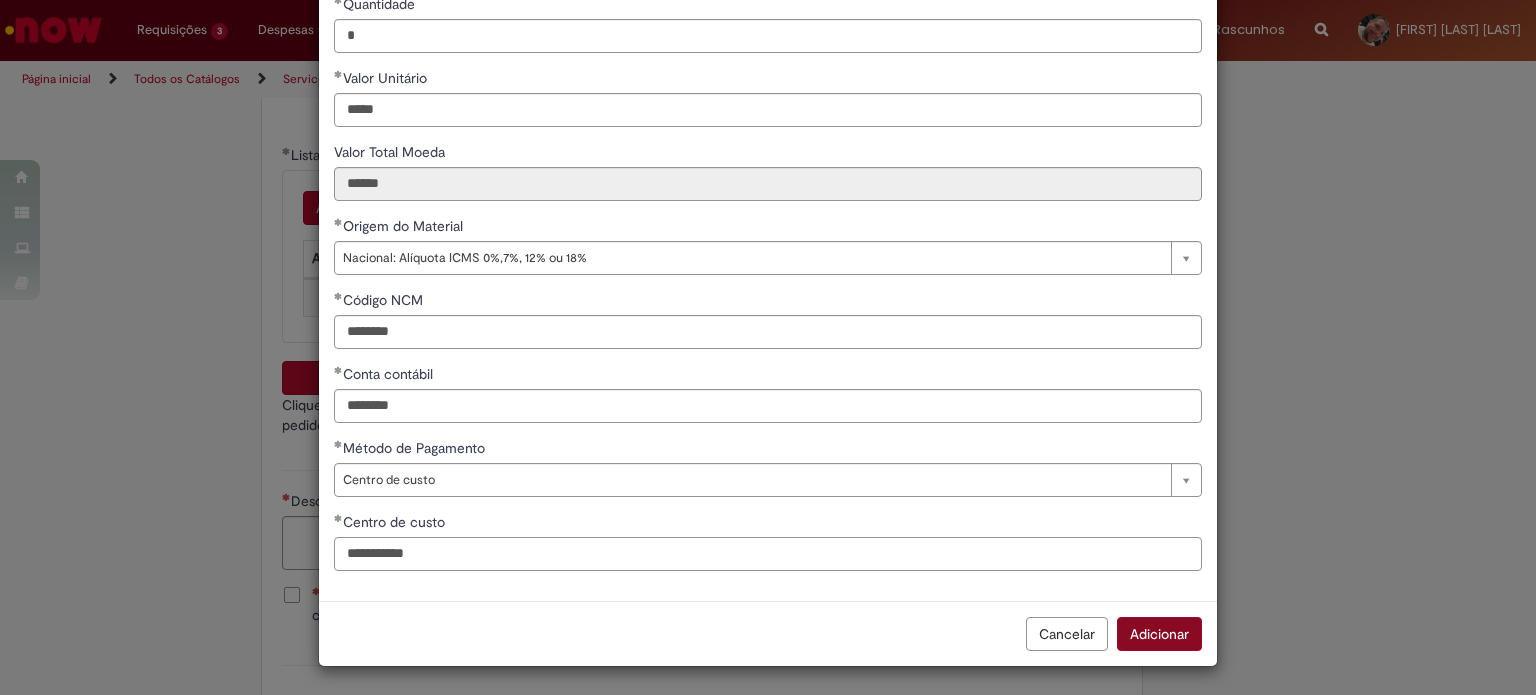 type on "**********" 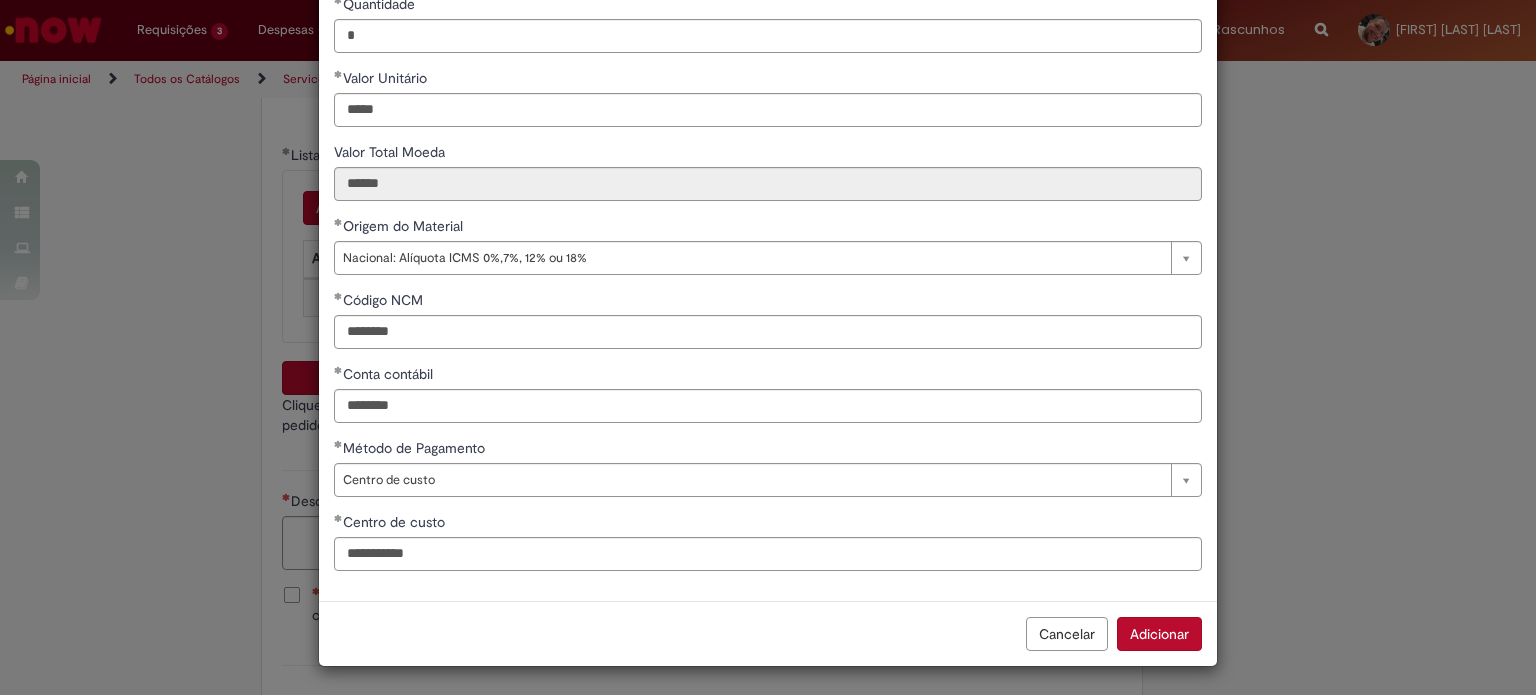 click on "Adicionar" at bounding box center [1159, 634] 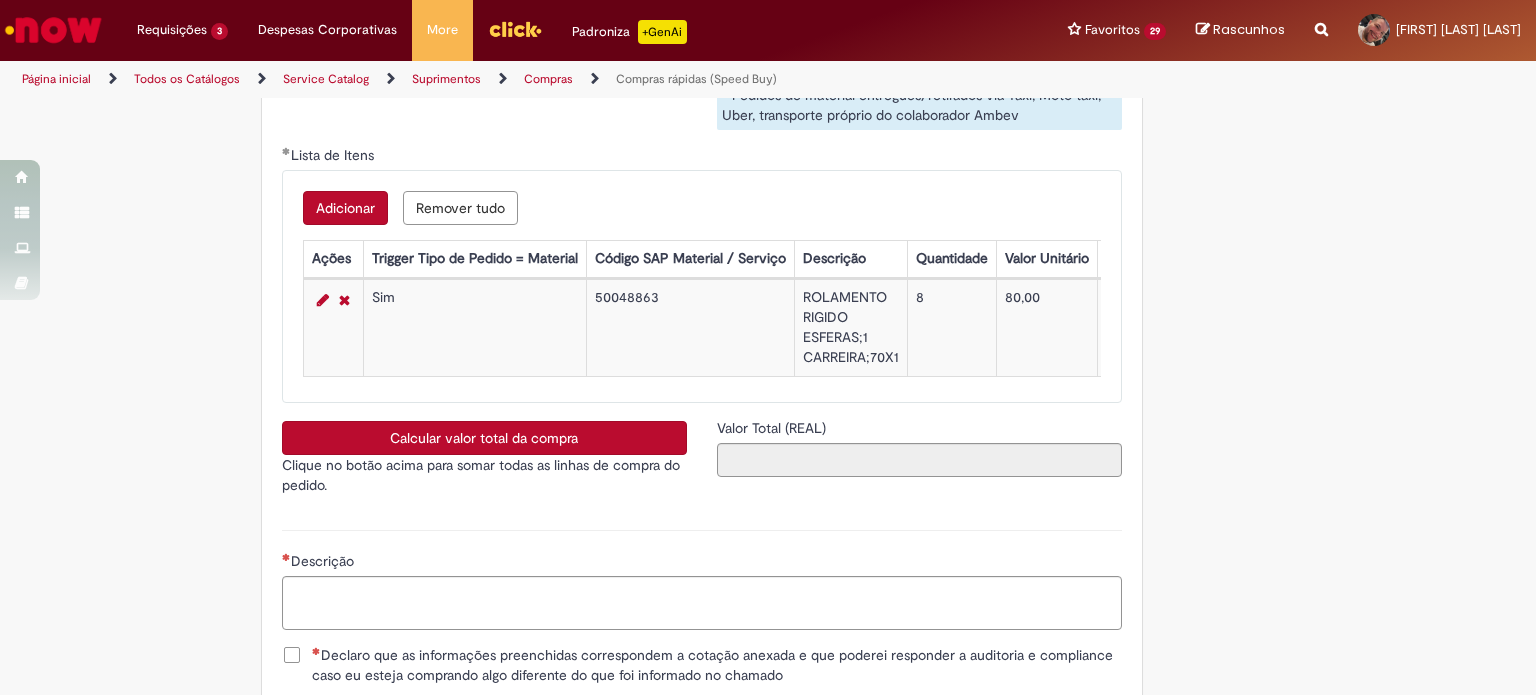 click on "Clique no botão acima para somar todas as linhas de compra do pedido." at bounding box center (484, 475) 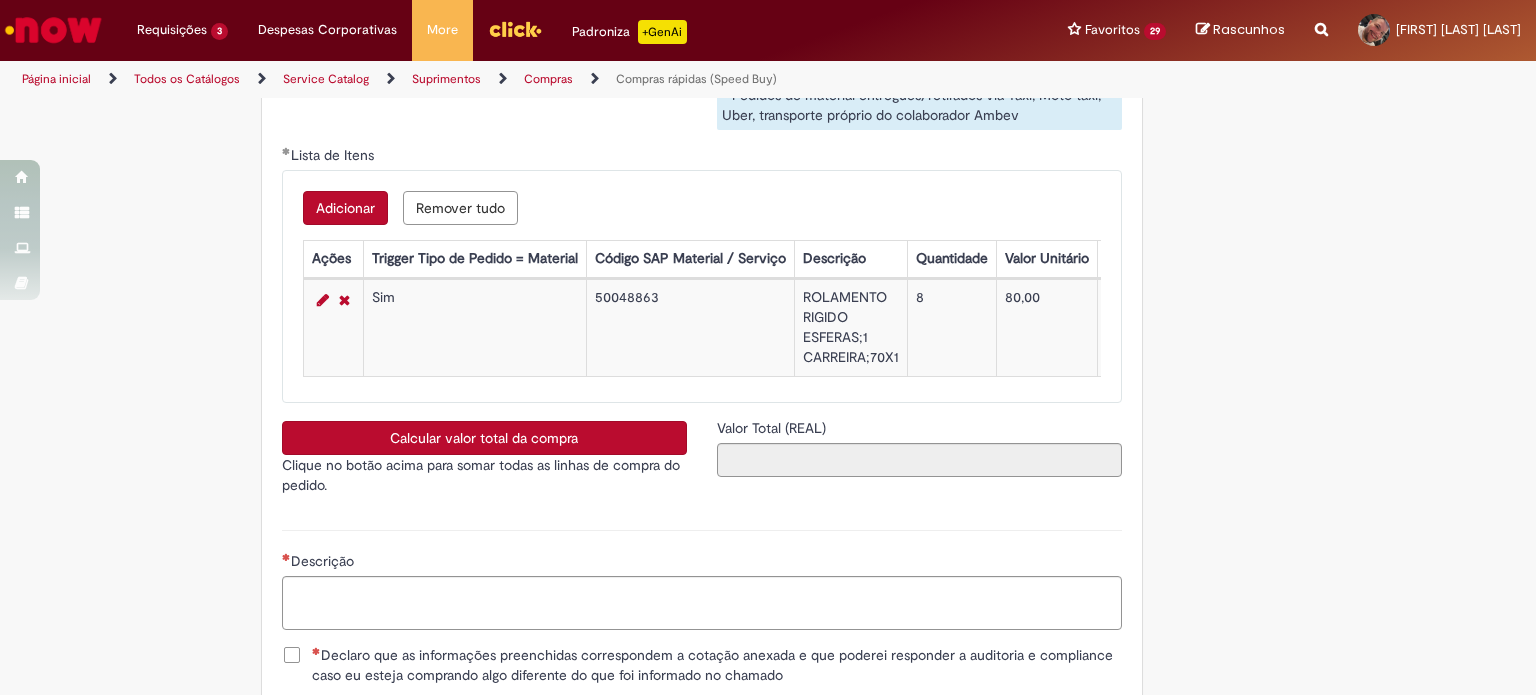 click on "Calcular valor total da compra" at bounding box center [484, 438] 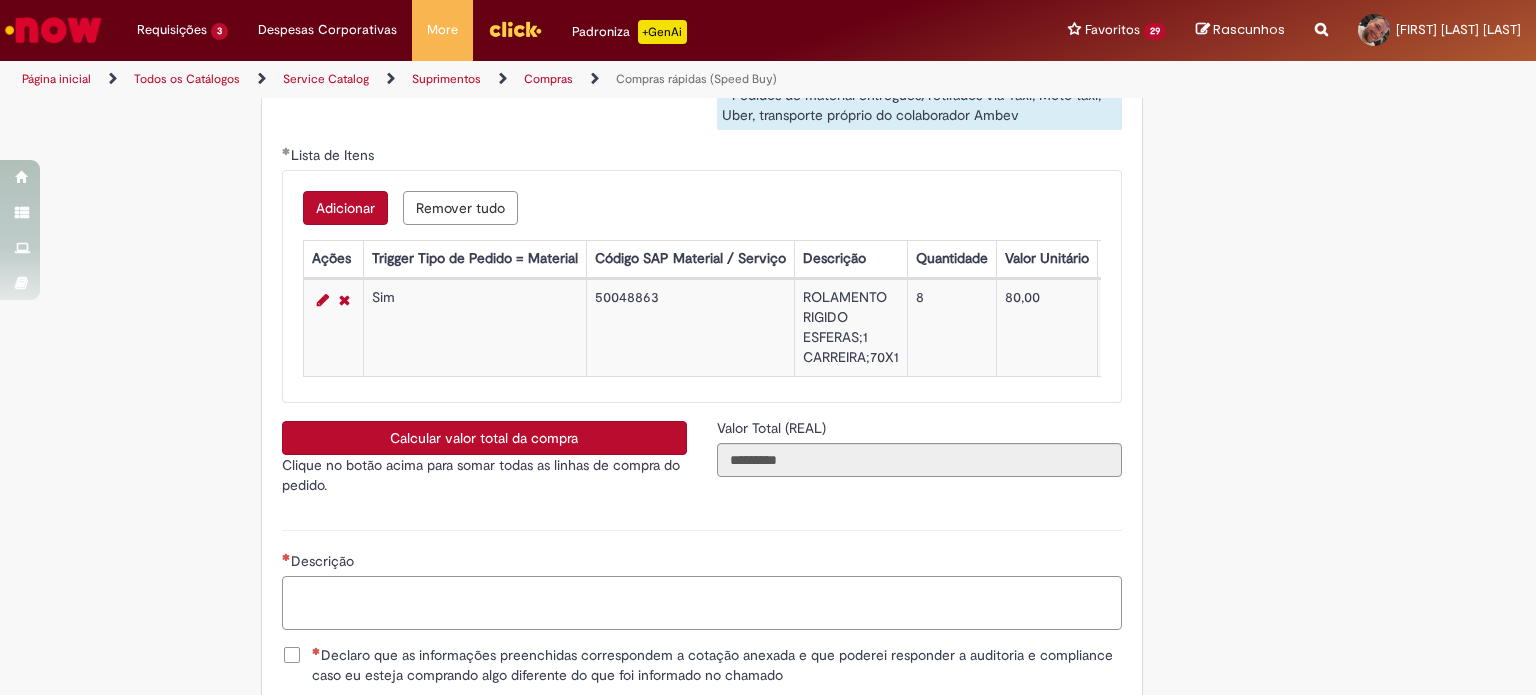 click on "Descrição" at bounding box center [702, 603] 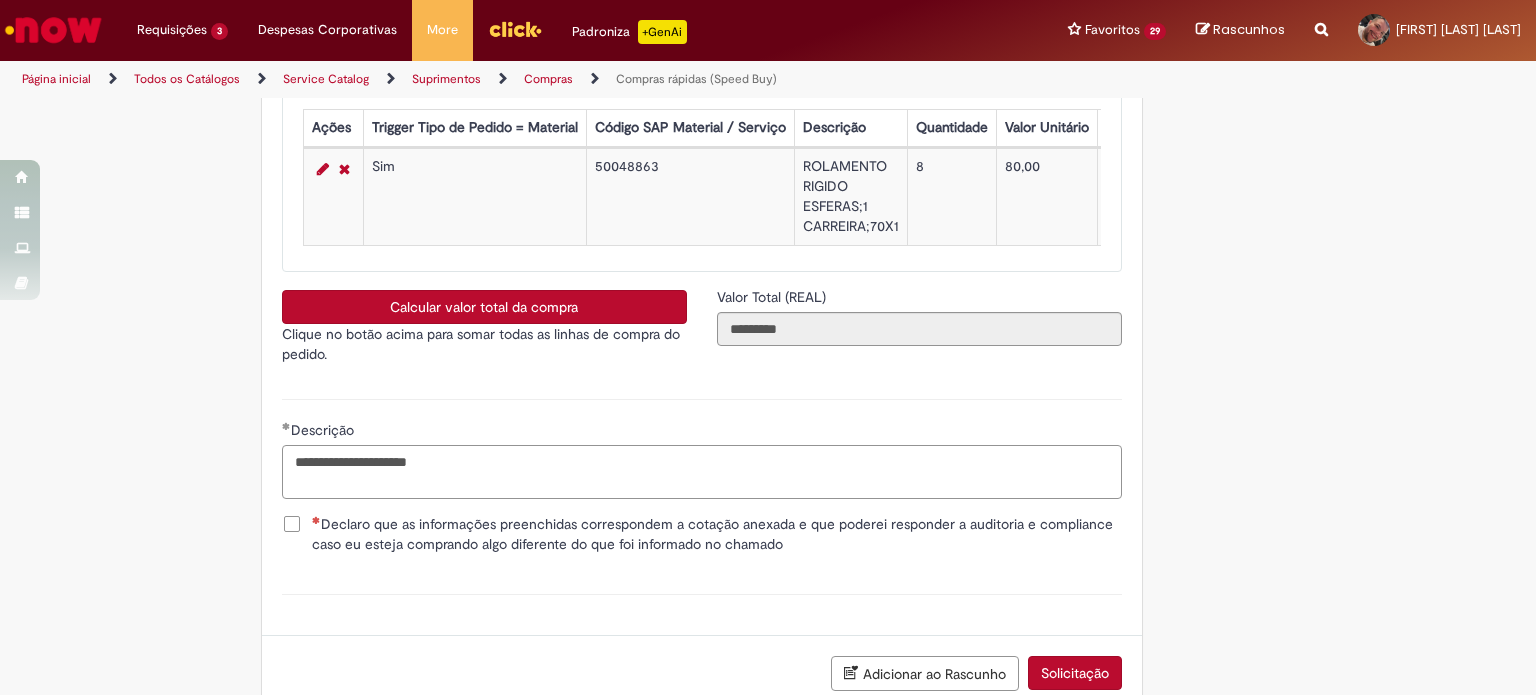 scroll, scrollTop: 3500, scrollLeft: 0, axis: vertical 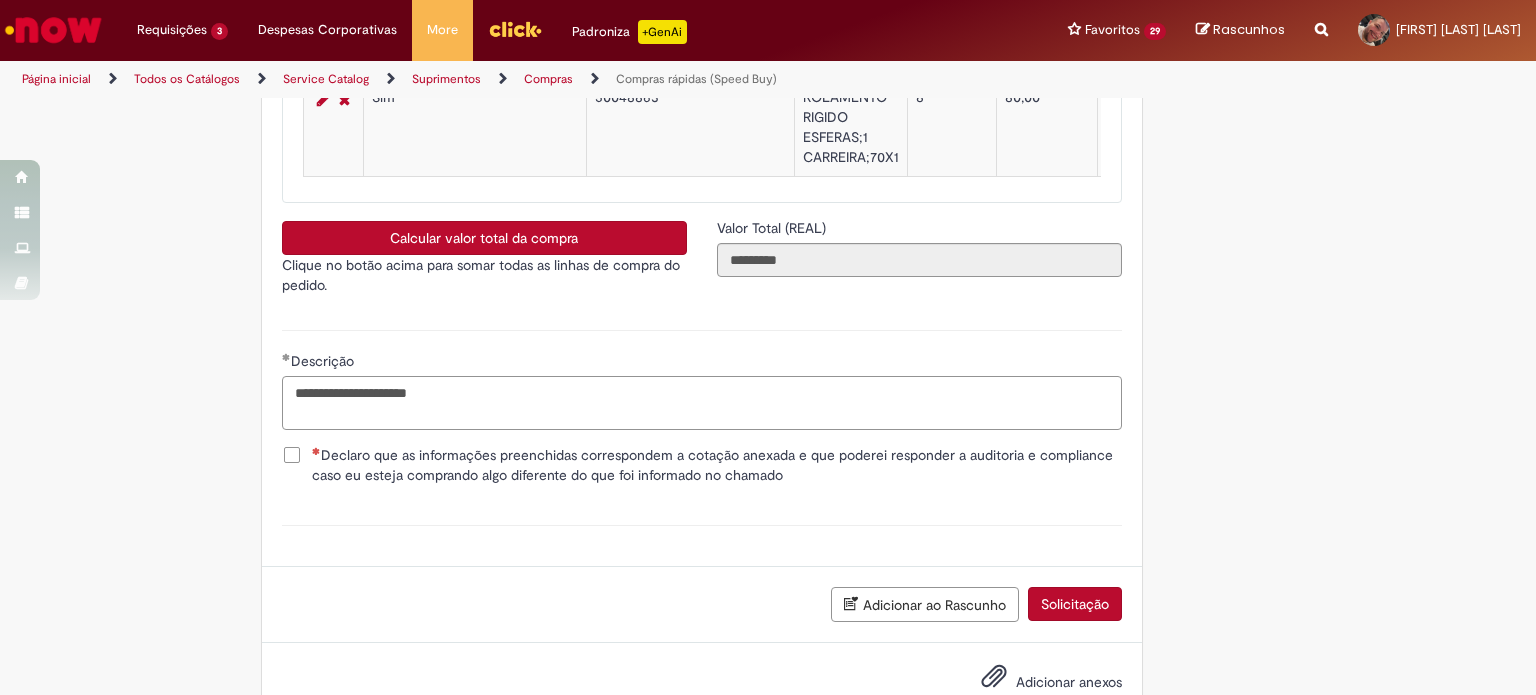 type on "**********" 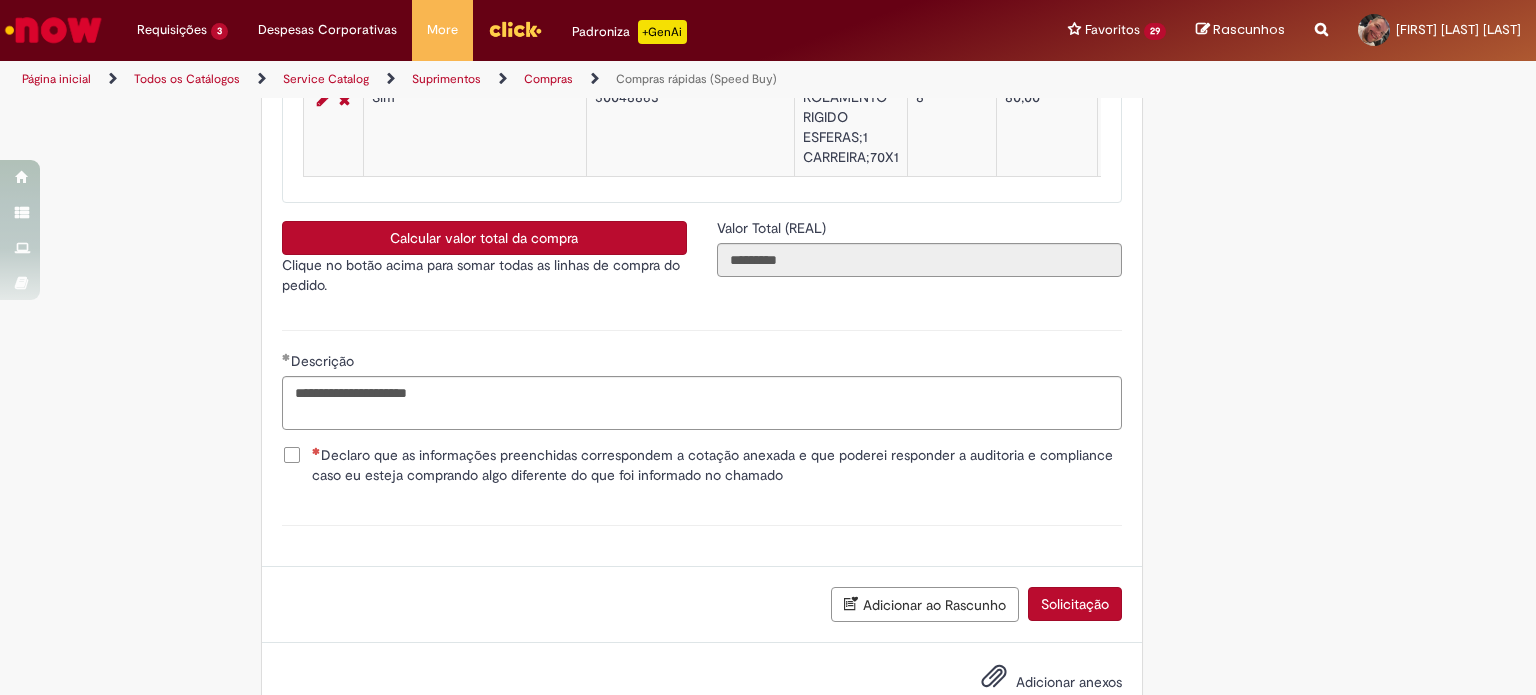 click on "Declaro que as informações preenchidas correspondem a cotação anexada e que poderei responder a auditoria e compliance caso eu esteja comprando algo diferente do que foi informado no chamado" at bounding box center (717, 465) 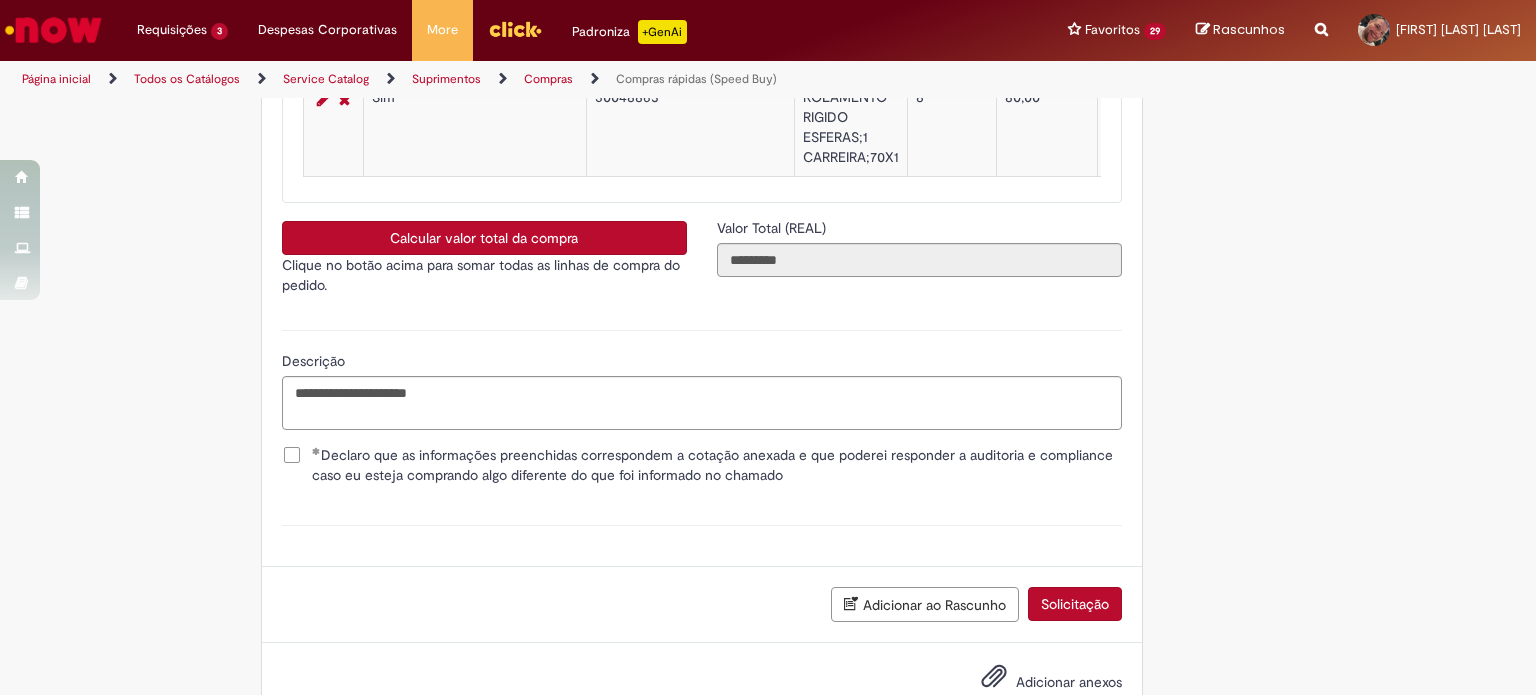 click on "Adicionar anexos" at bounding box center (1037, 683) 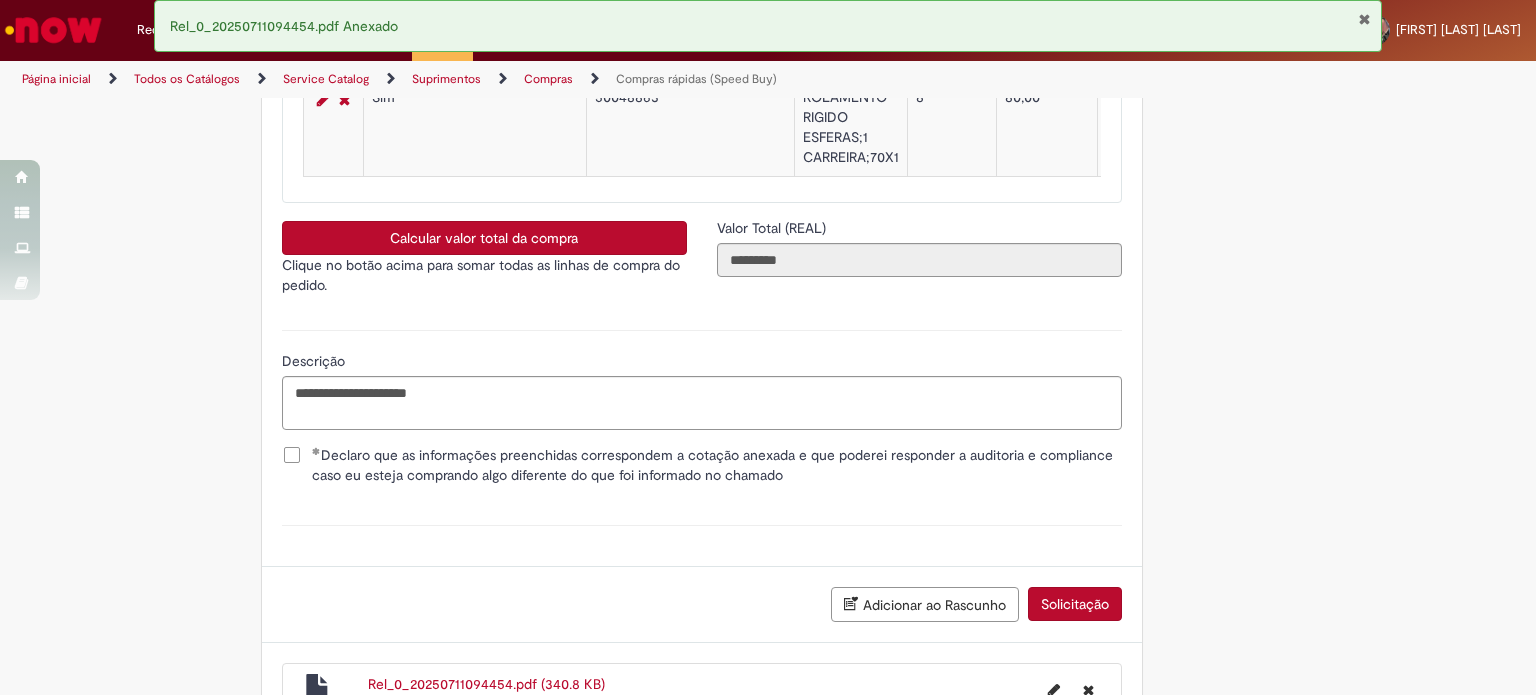 click on "Solicitação" at bounding box center [1075, 604] 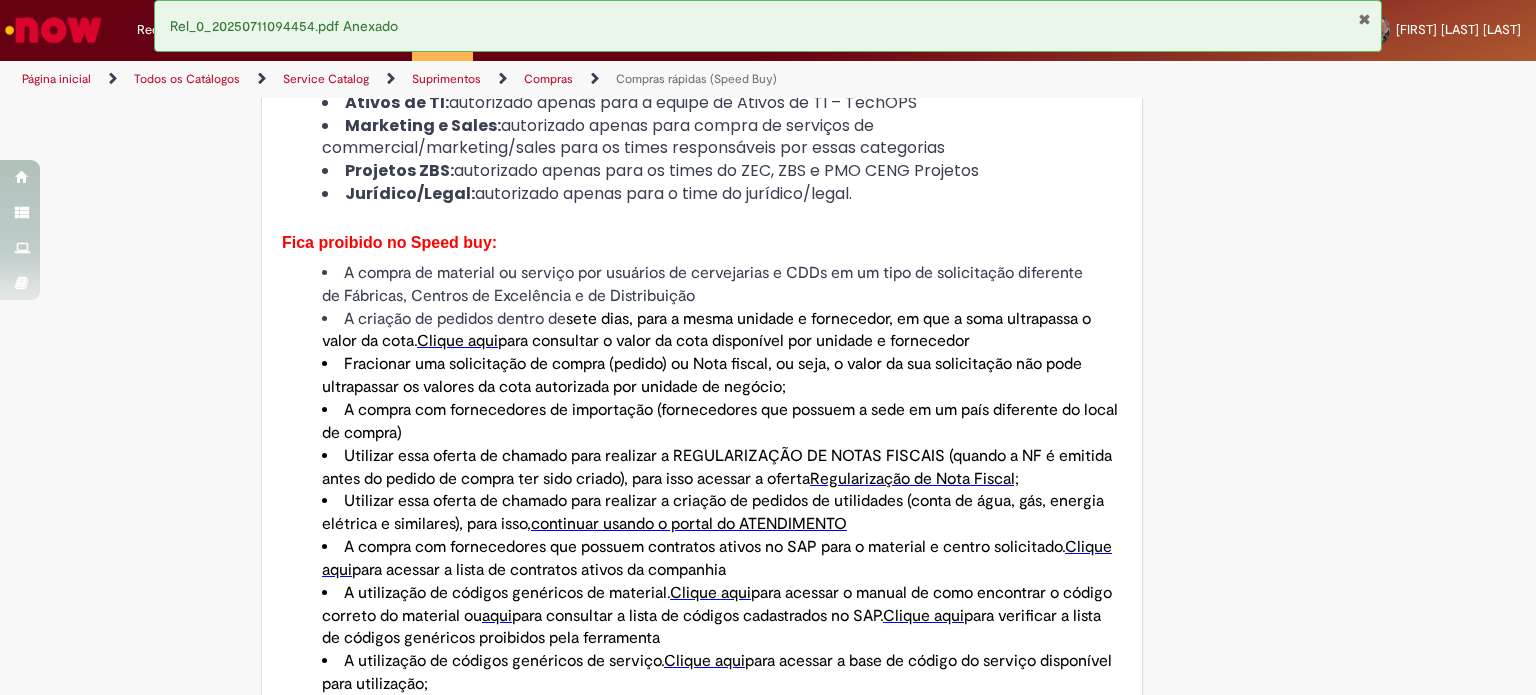 scroll, scrollTop: 800, scrollLeft: 0, axis: vertical 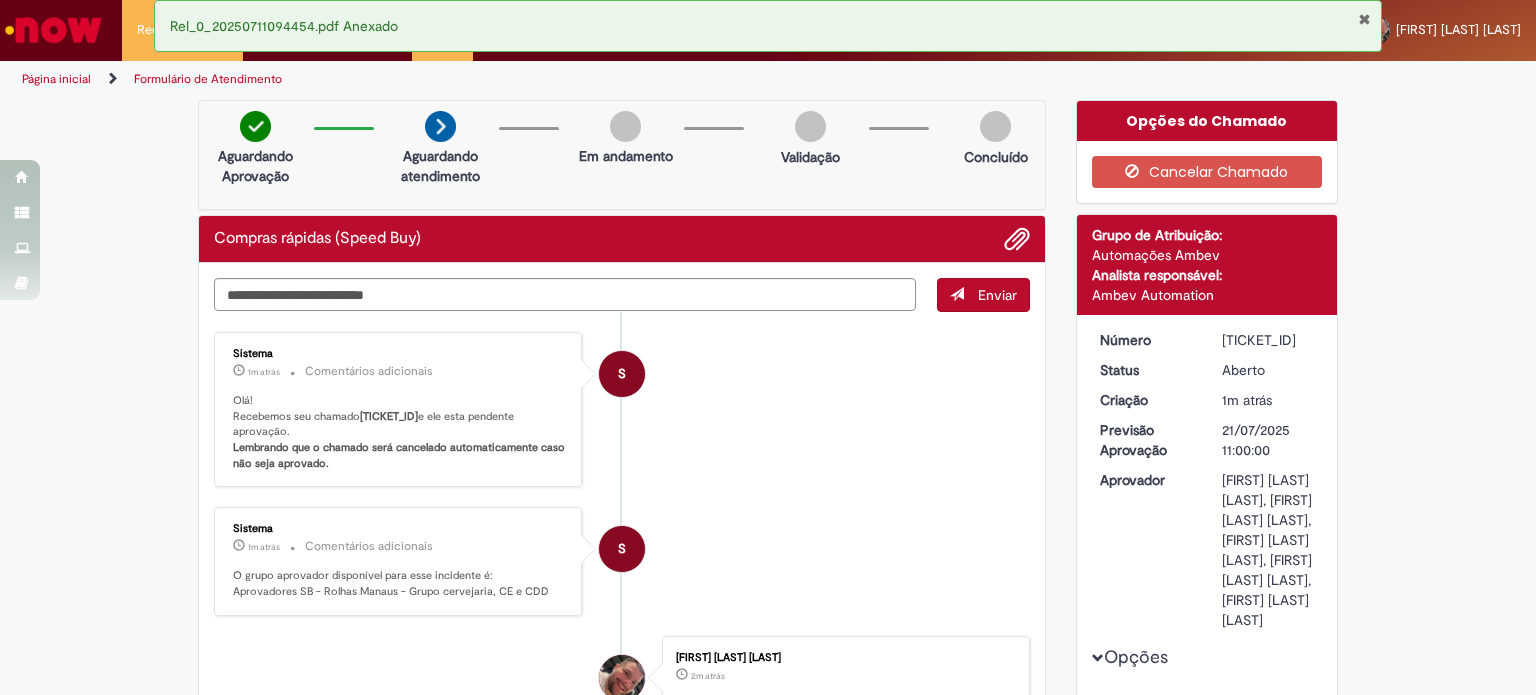 click on "S
Sistema
1m atrás 1m atrás     Comentários adicionais
Olá!  Recebemos seu chamado  [TICKET_ID]  e ele esta pendente aprovação.  Lembrando que o chamado será cancelado automaticamente caso não seja aprovado." at bounding box center [622, 410] 